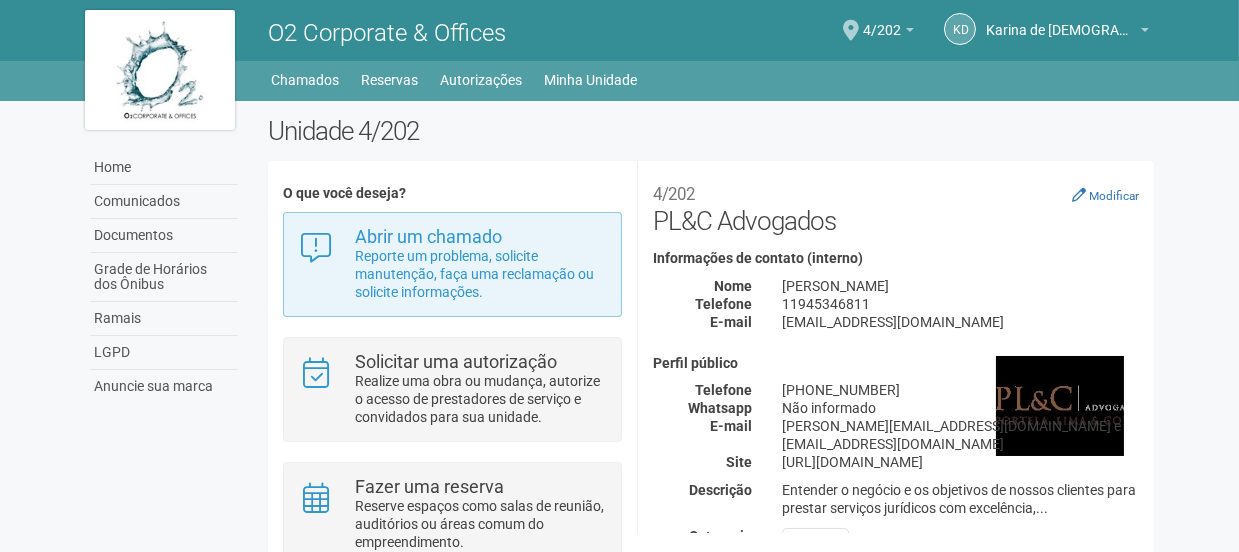 scroll, scrollTop: 90, scrollLeft: 0, axis: vertical 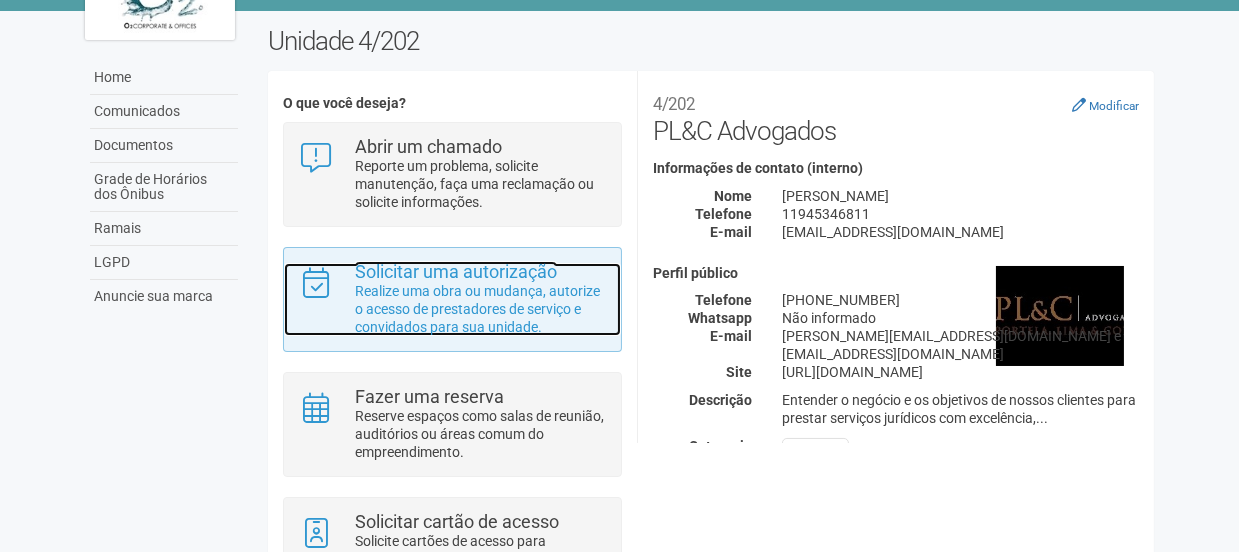 click on "Realize uma obra ou mudança, autorize o acesso de prestadores de serviço e convidados para sua unidade." at bounding box center (480, 309) 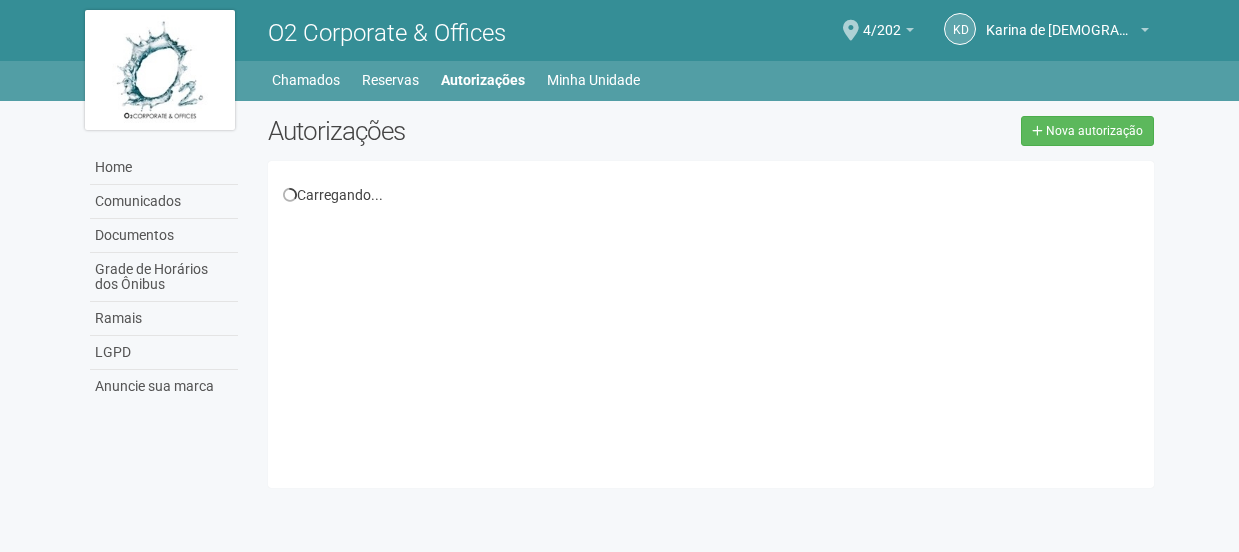scroll, scrollTop: 0, scrollLeft: 0, axis: both 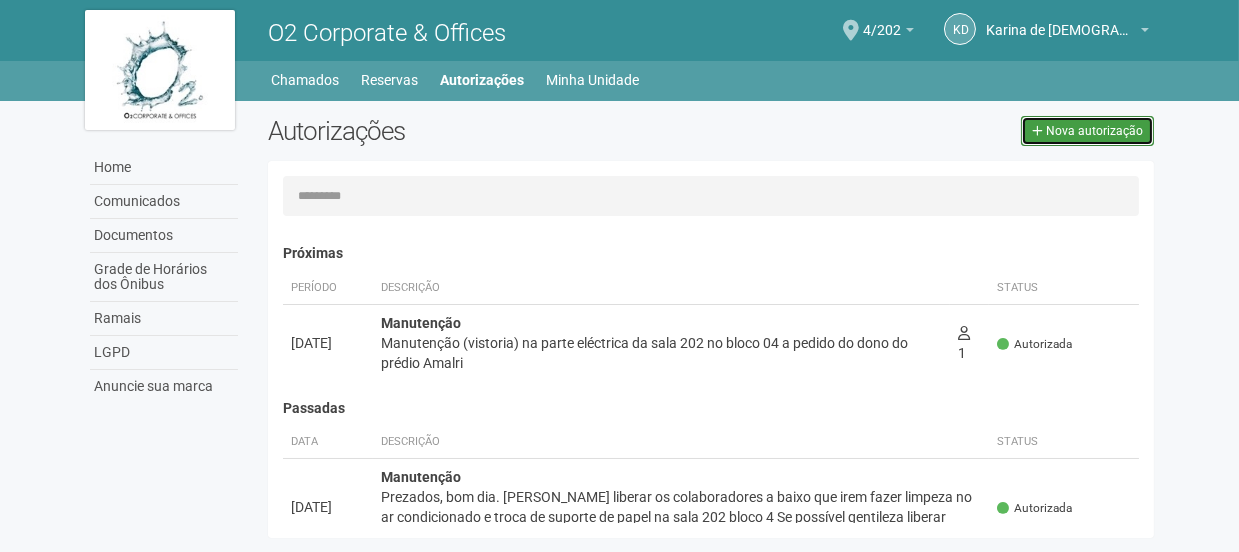 click on "Nova autorização" at bounding box center (1094, 131) 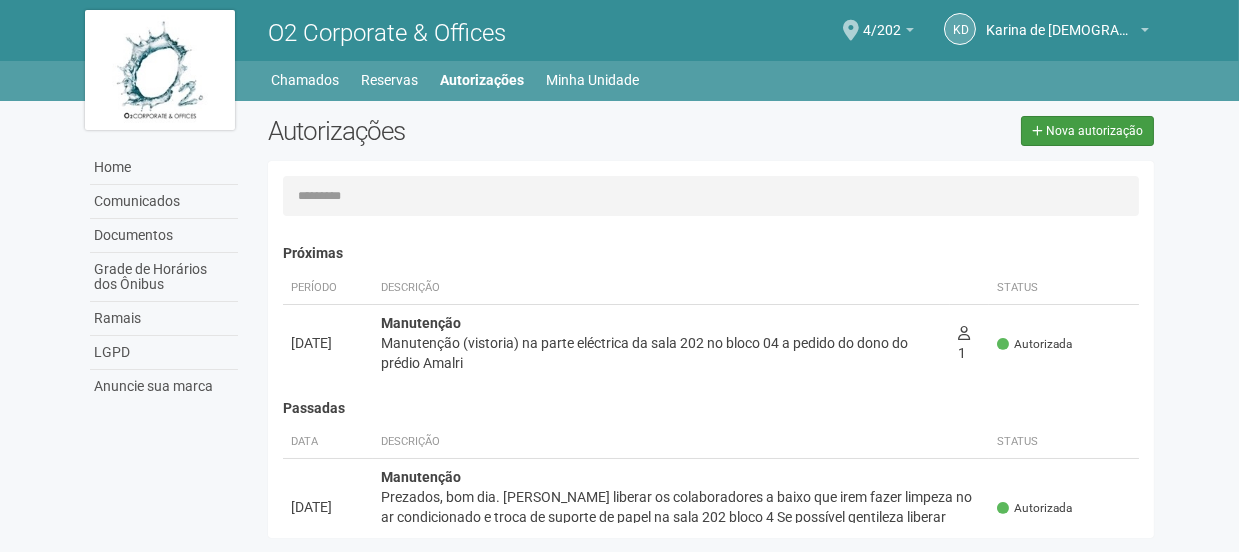 select on "**" 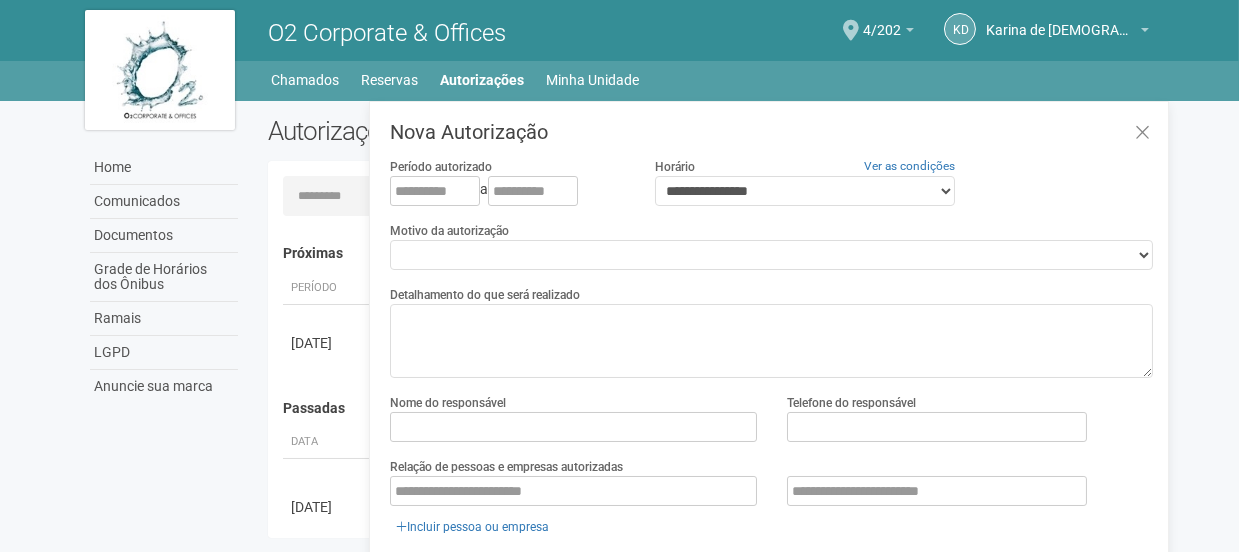 scroll, scrollTop: 31, scrollLeft: 0, axis: vertical 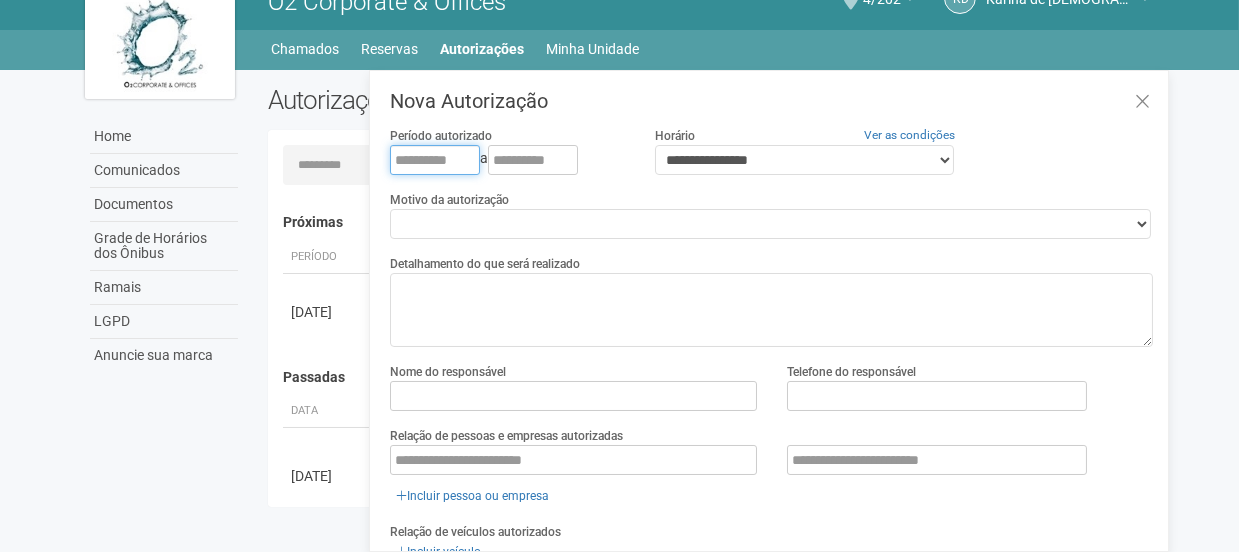 click at bounding box center (435, 160) 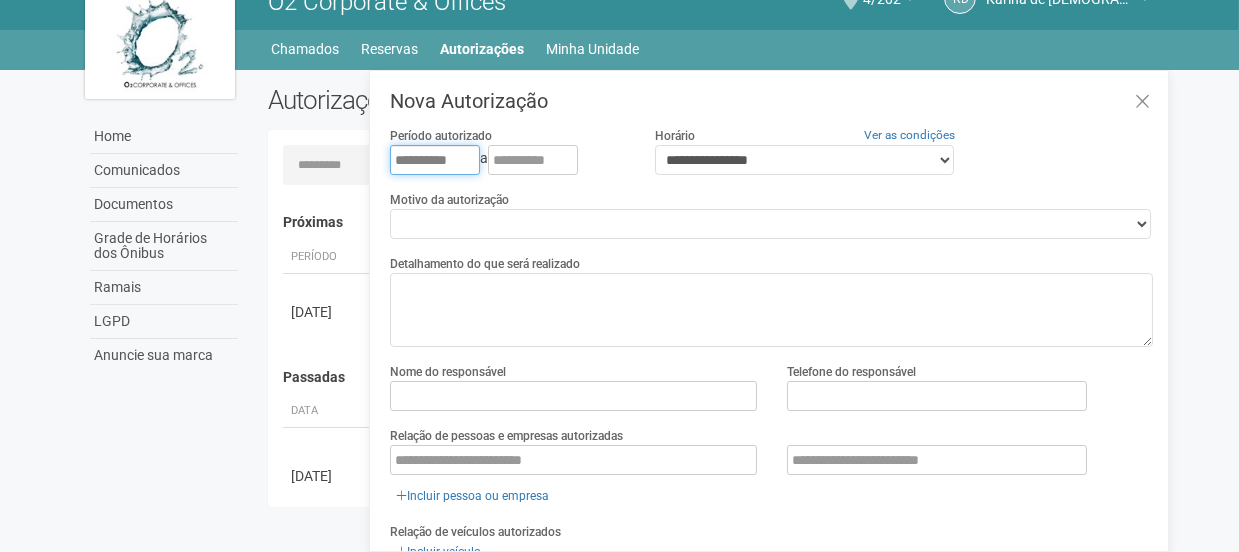 type on "**********" 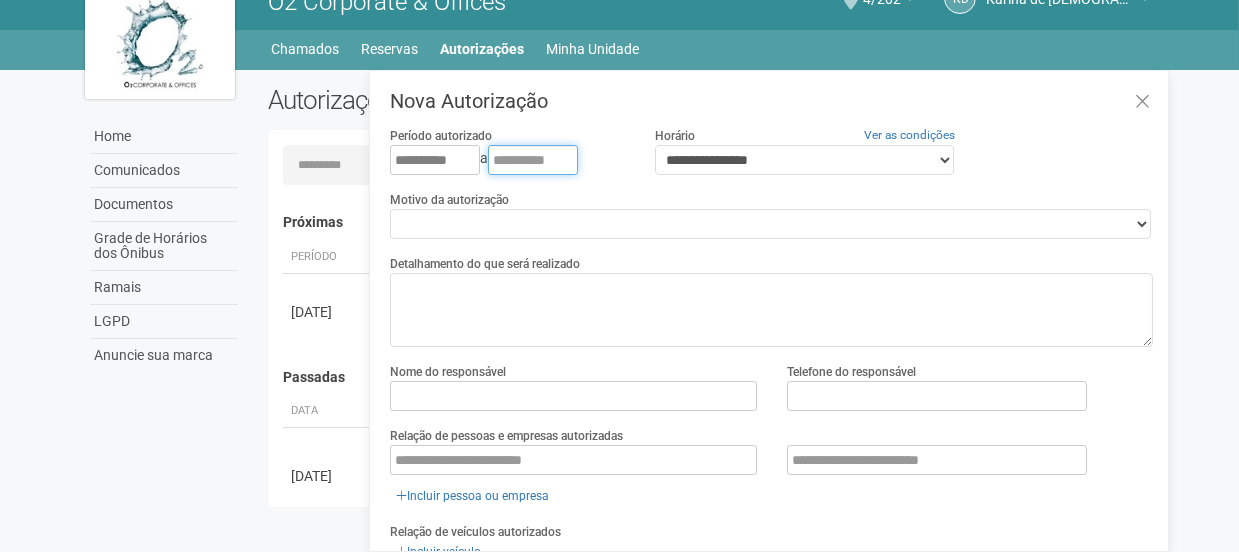 click at bounding box center [533, 160] 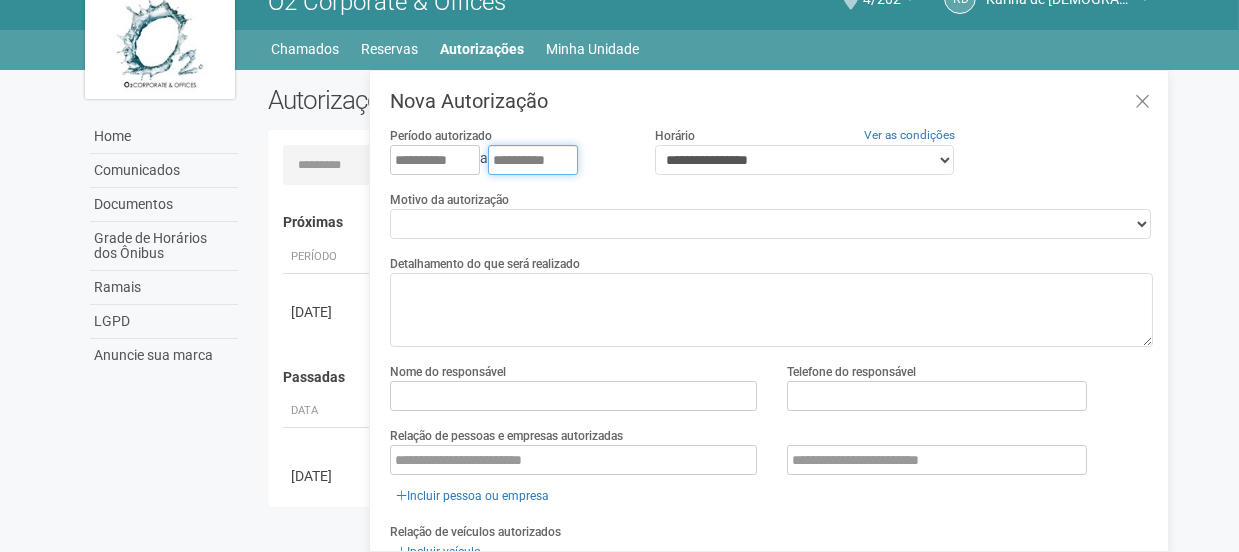 type on "**********" 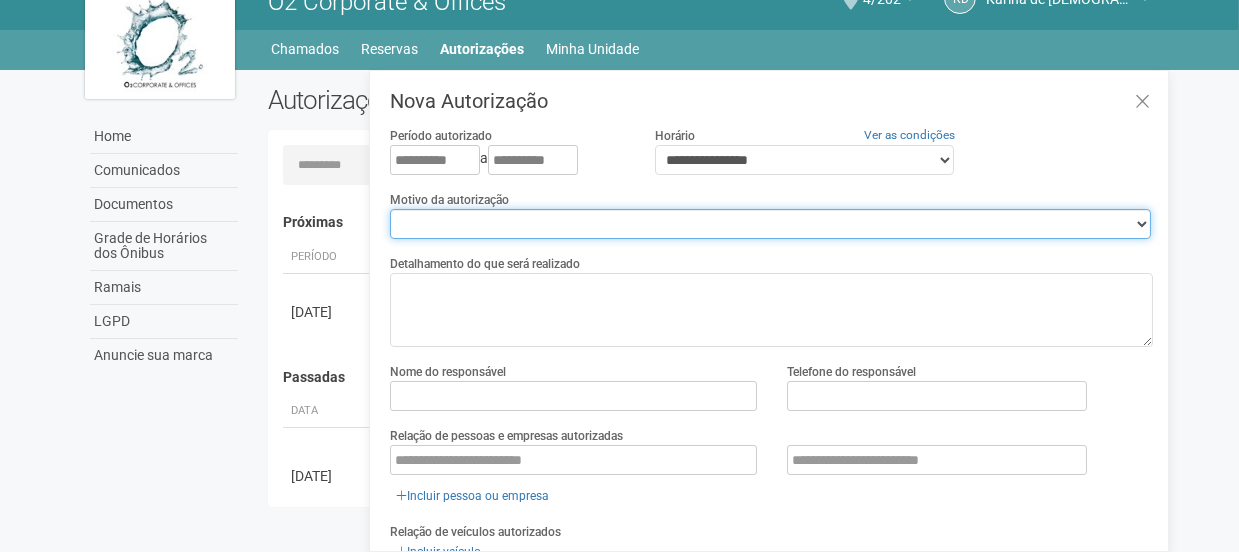 click on "**********" at bounding box center [770, 224] 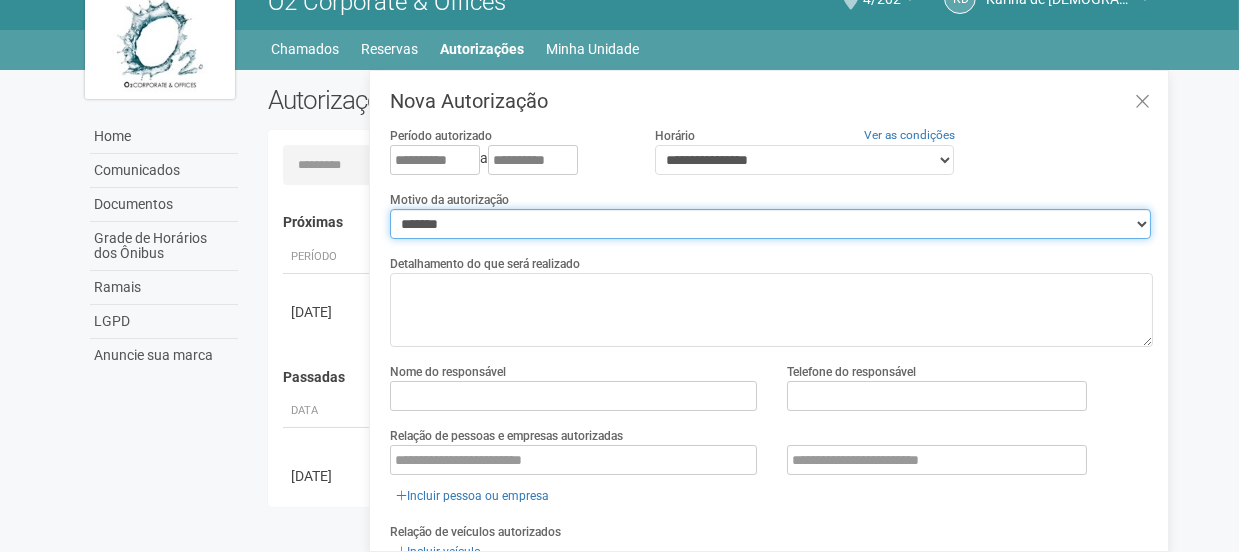 click on "**********" at bounding box center (770, 224) 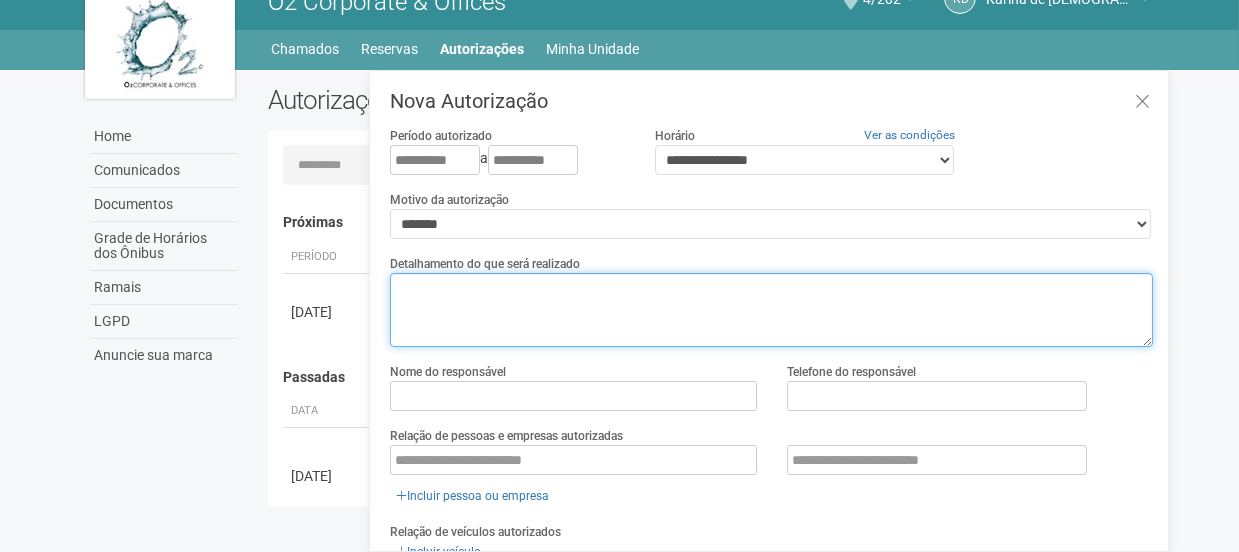 click at bounding box center (771, 310) 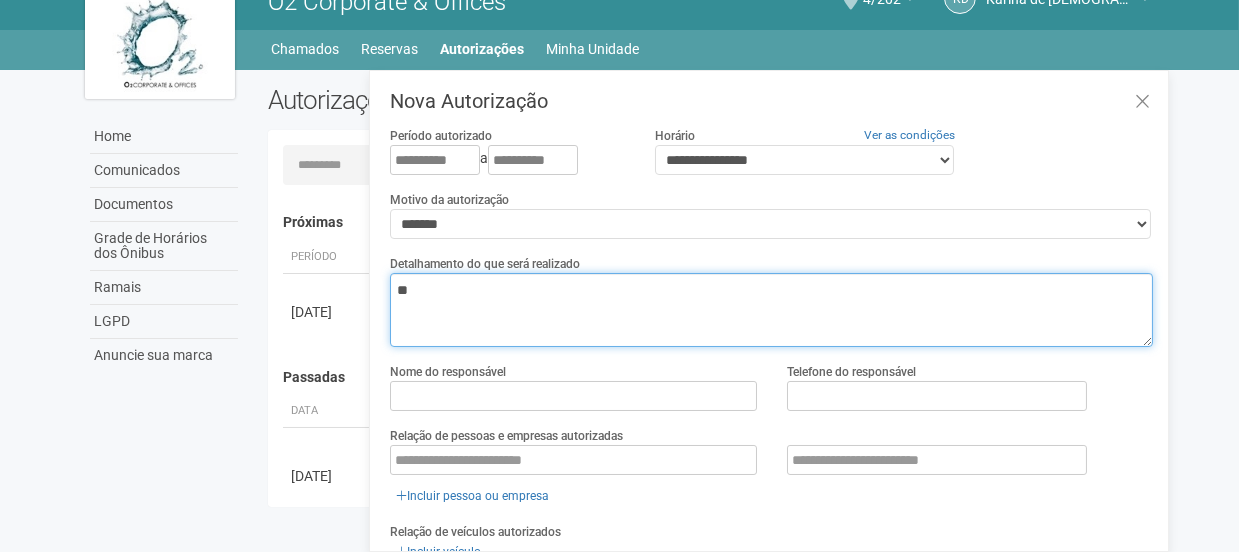 type on "*" 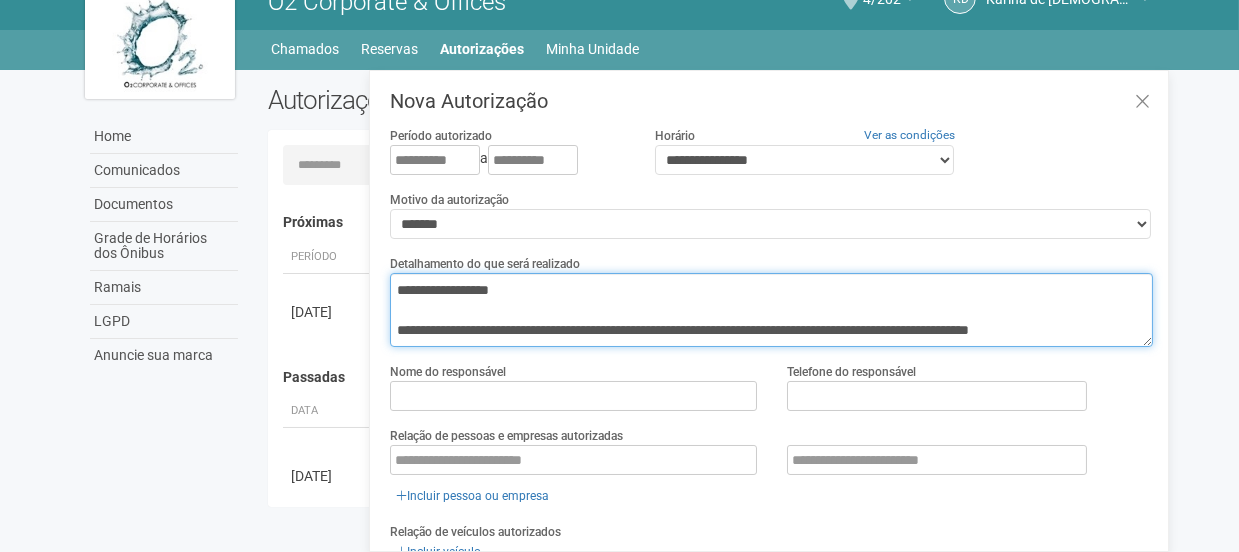 click on "**********" at bounding box center (771, 310) 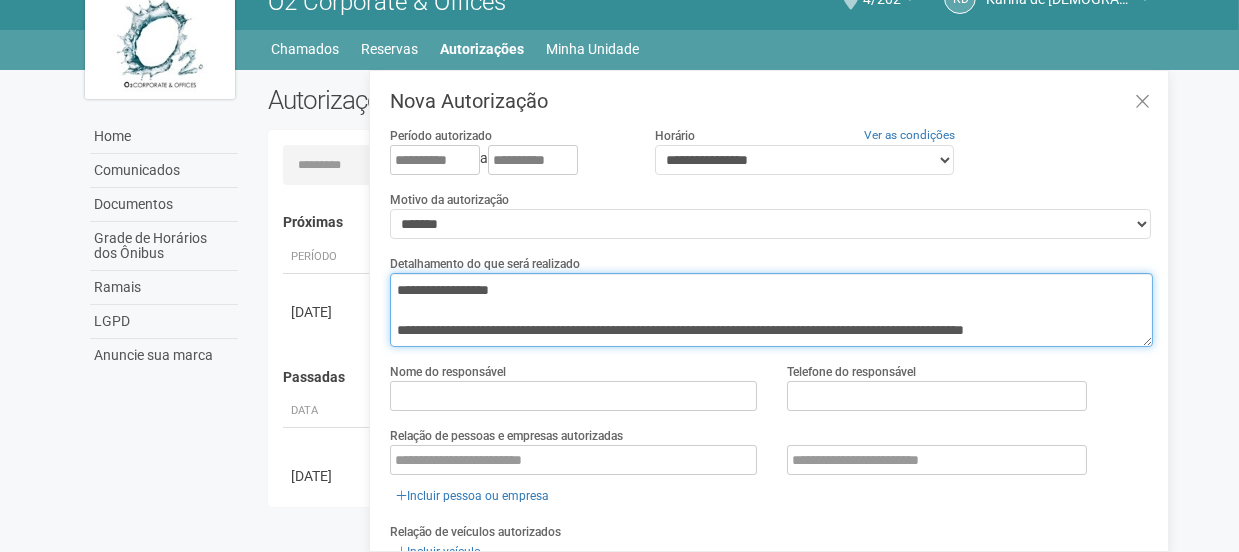 click on "**********" at bounding box center (771, 310) 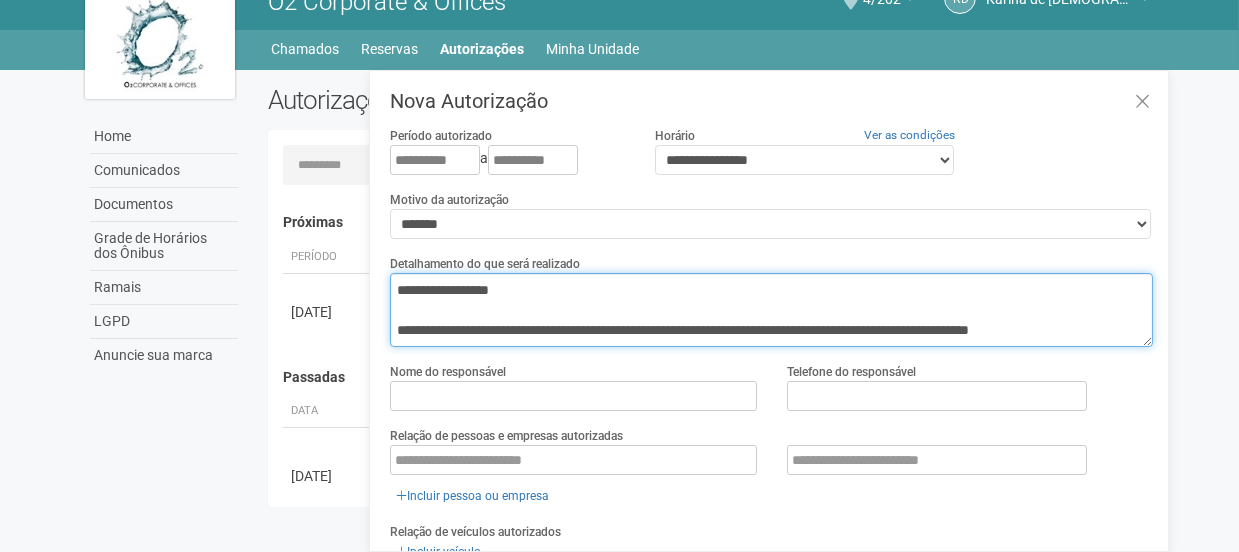 click on "**********" at bounding box center (771, 310) 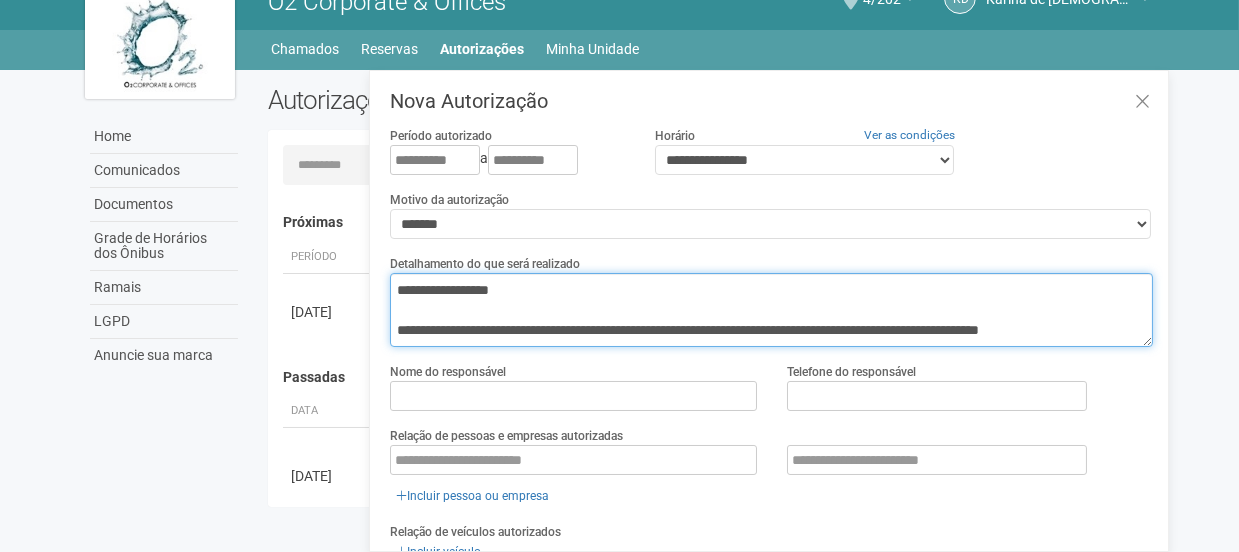 scroll, scrollTop: 12, scrollLeft: 0, axis: vertical 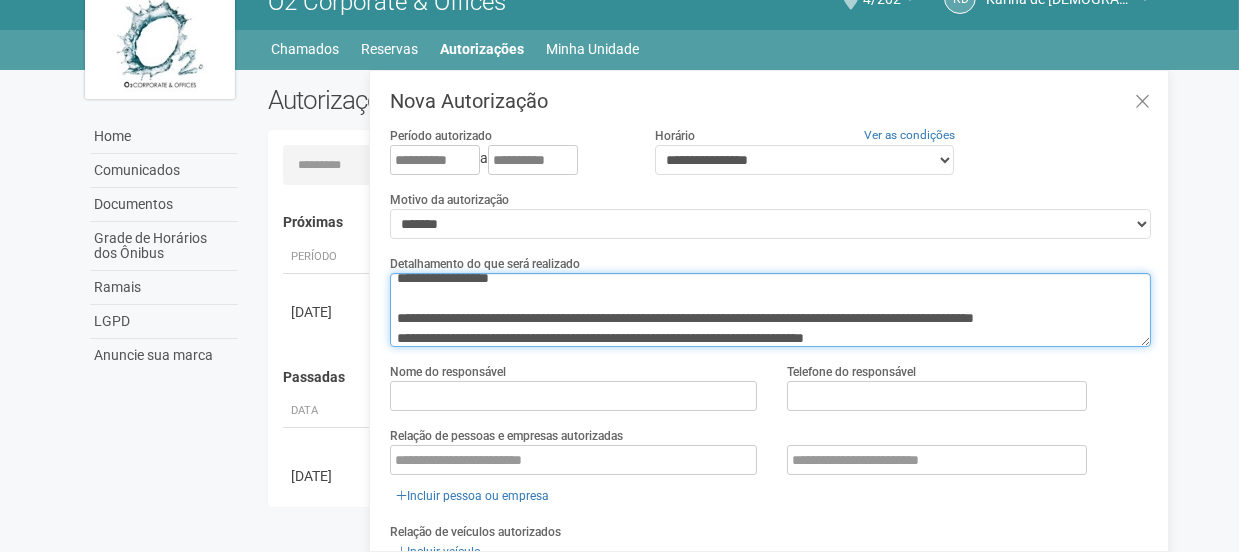 click on "**********" at bounding box center [770, 310] 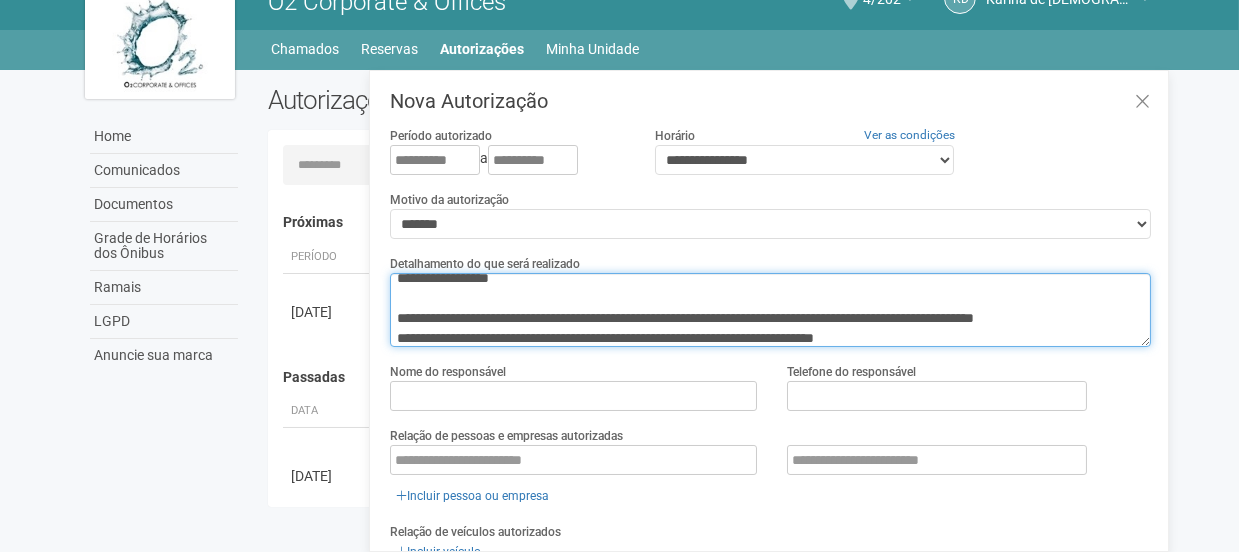 scroll, scrollTop: 32, scrollLeft: 0, axis: vertical 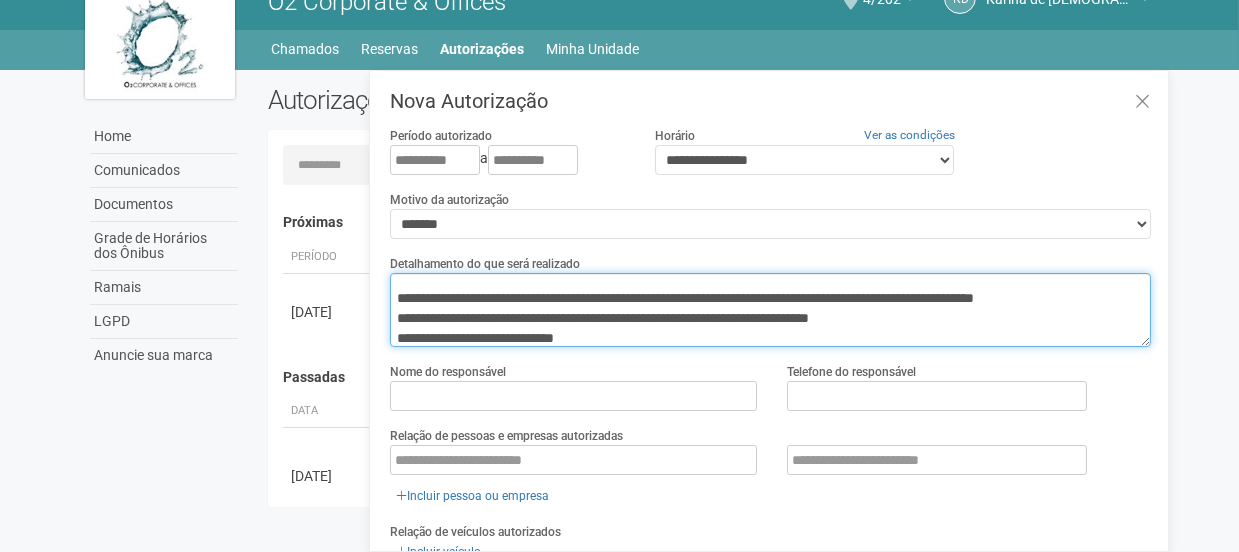 click on "**********" at bounding box center [770, 310] 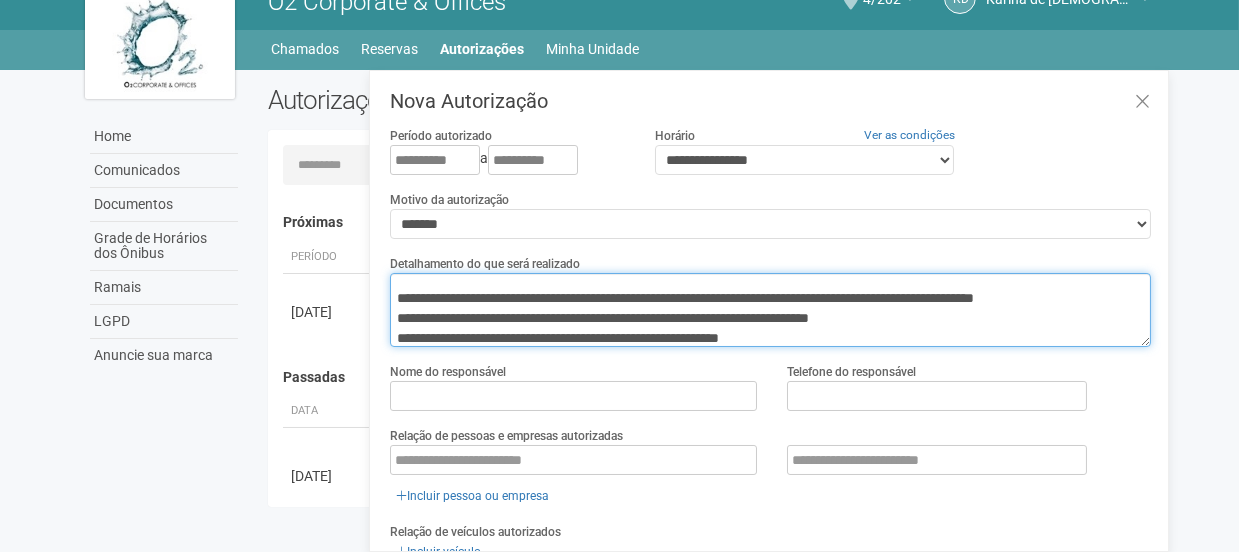 type on "**********" 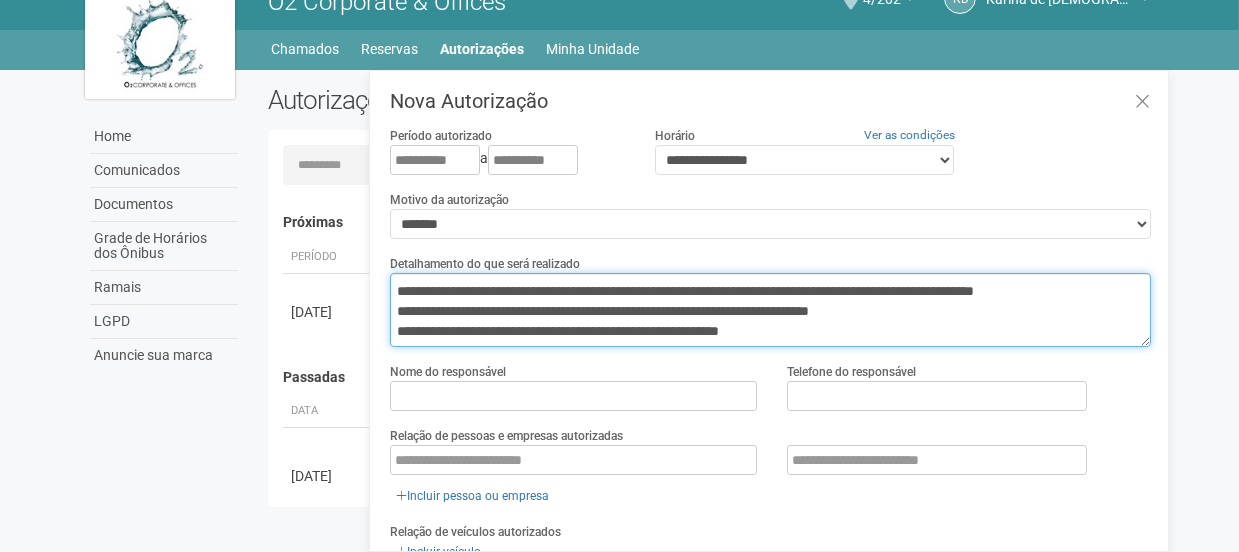 scroll, scrollTop: 40, scrollLeft: 0, axis: vertical 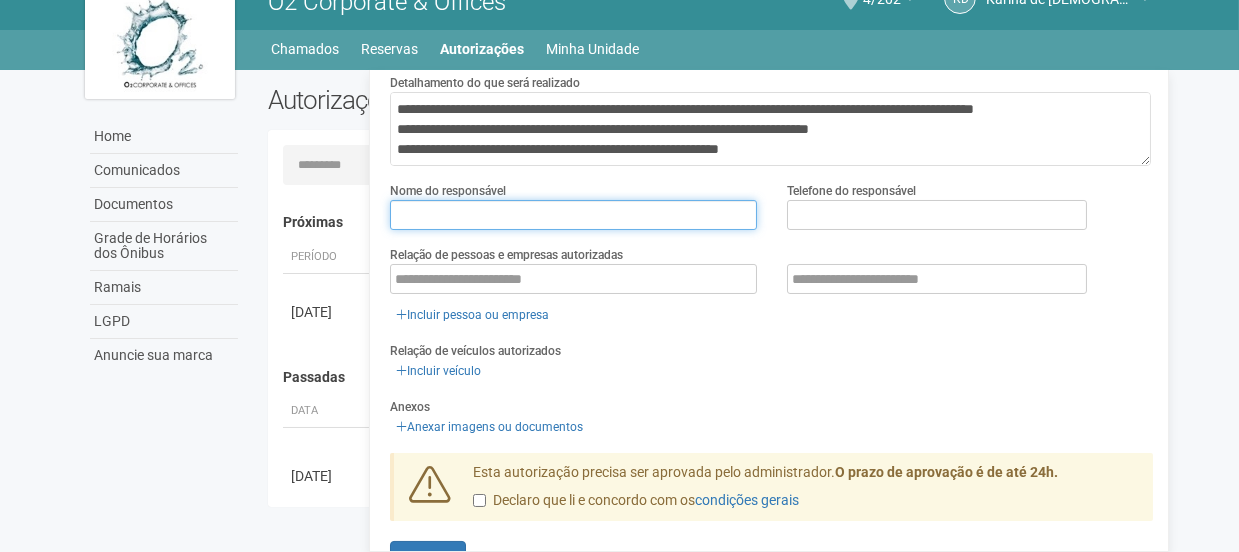 click at bounding box center [573, 215] 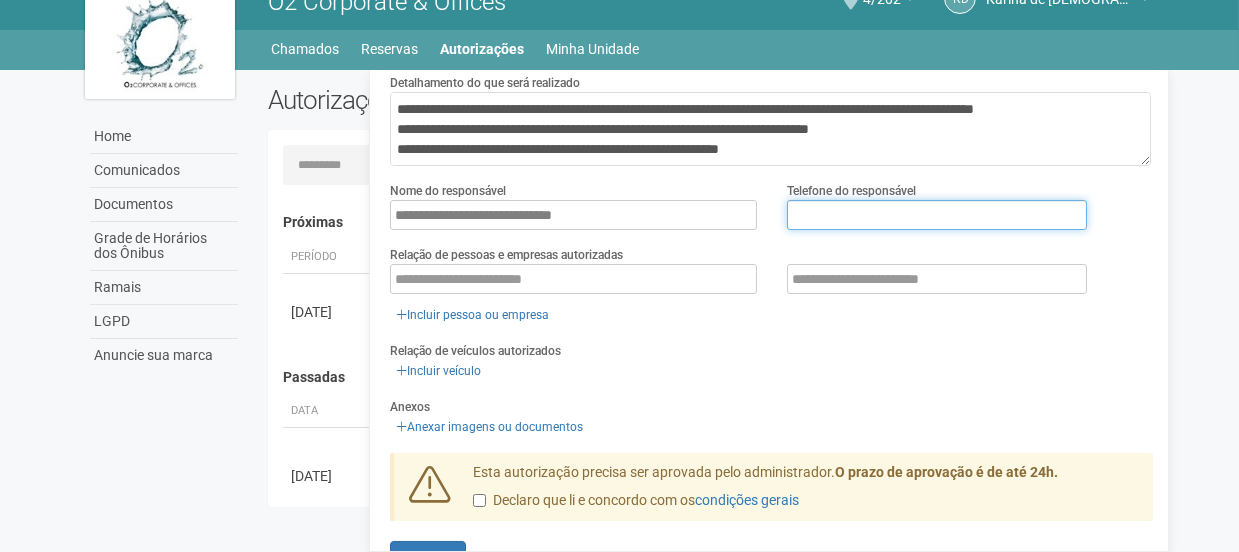 type on "**********" 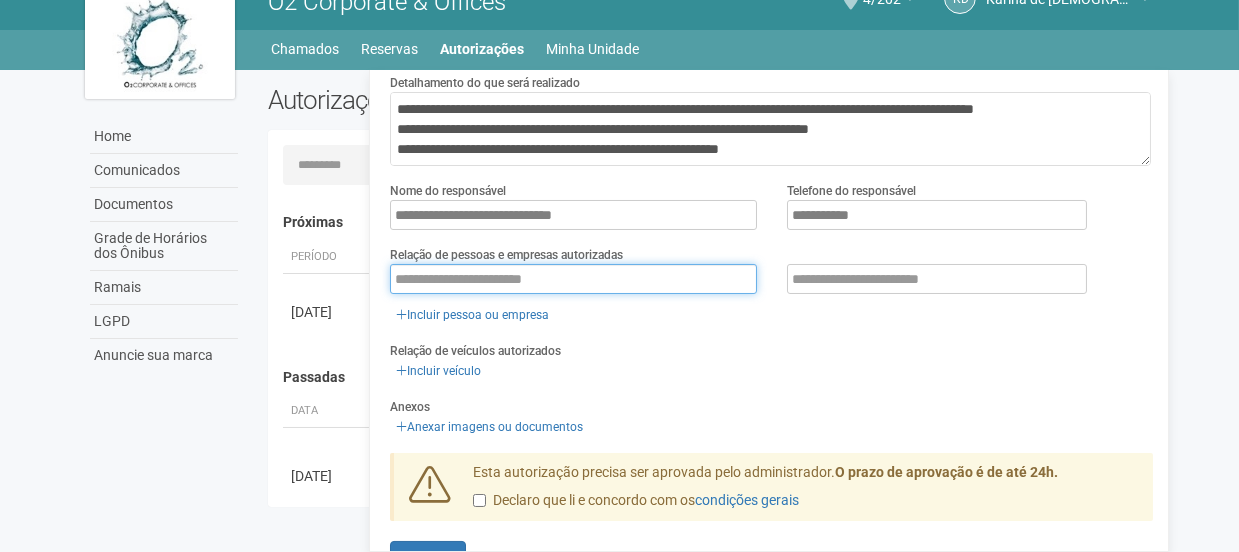 click at bounding box center (573, 279) 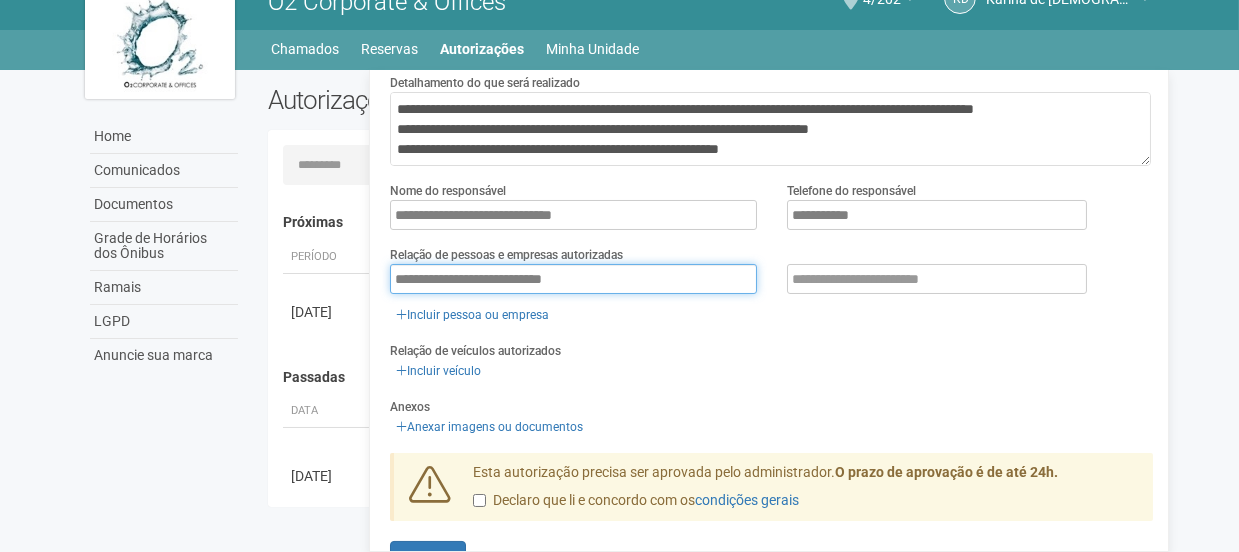 type on "**********" 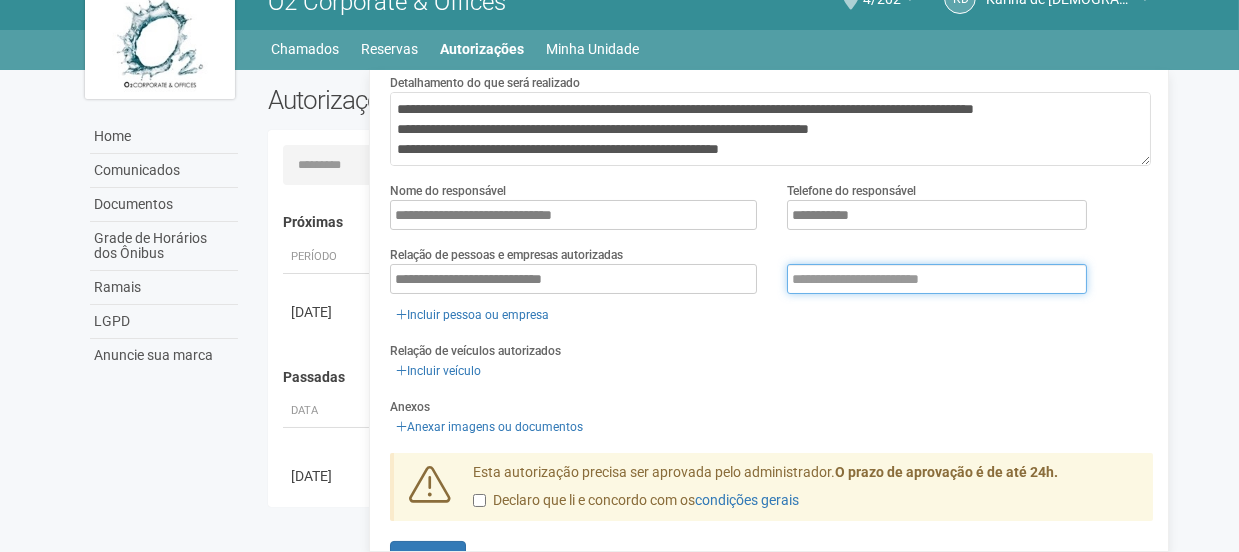 click at bounding box center (937, 279) 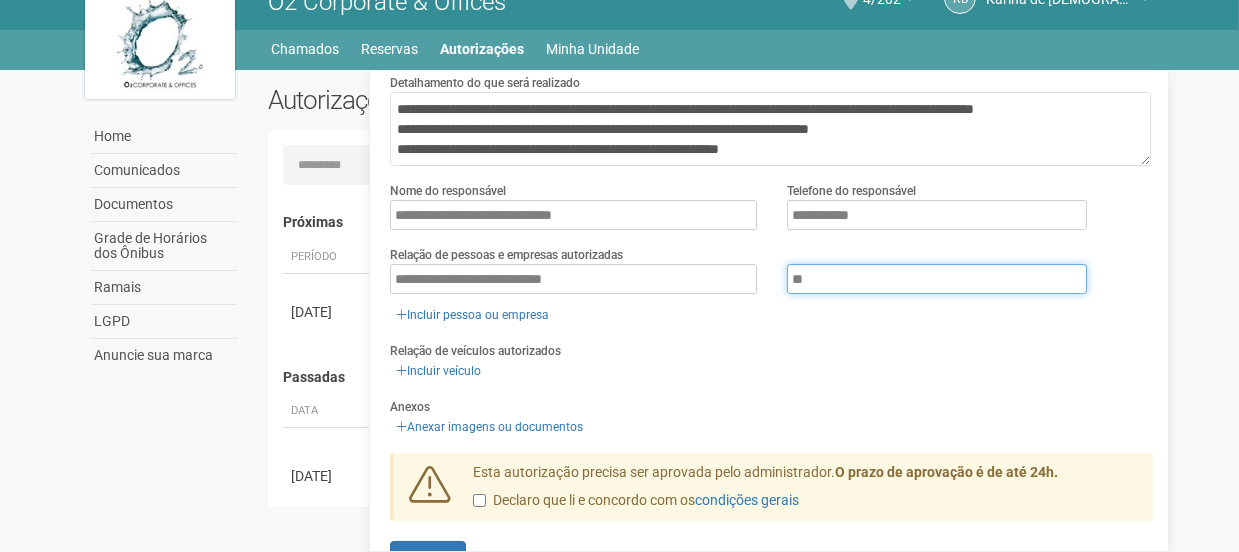 type on "*" 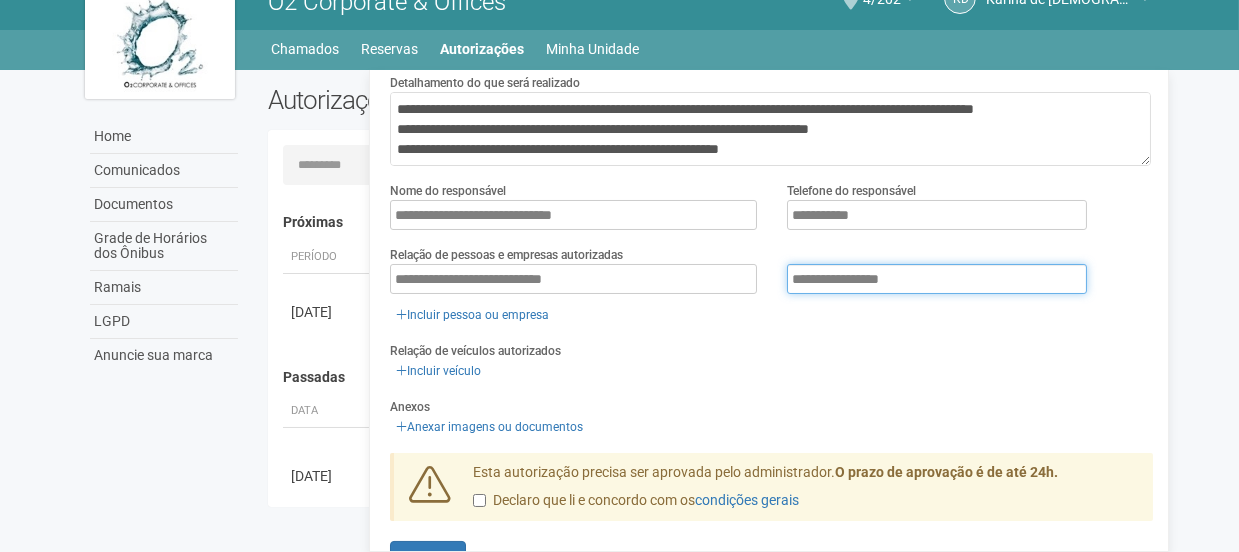 type on "**********" 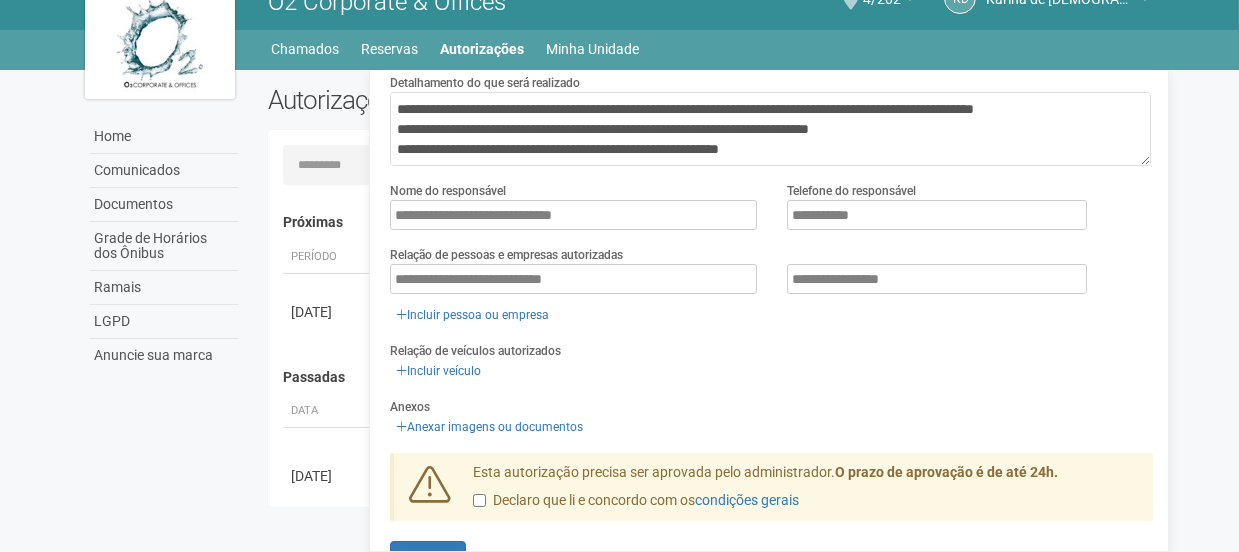 click on "**********" at bounding box center [771, 295] 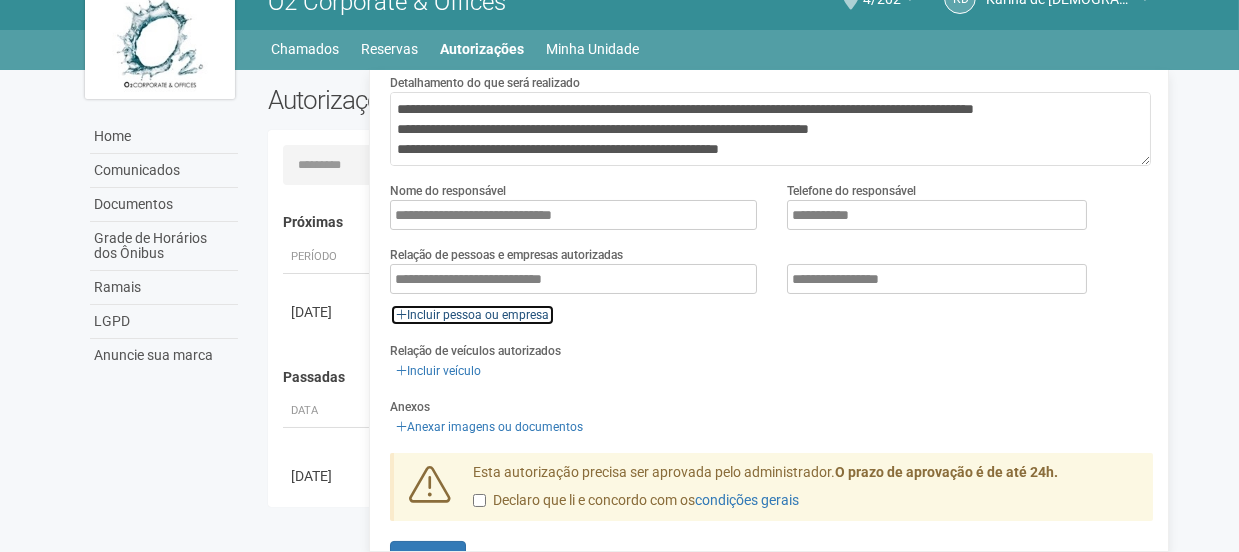 click on "Incluir pessoa ou empresa" at bounding box center (472, 315) 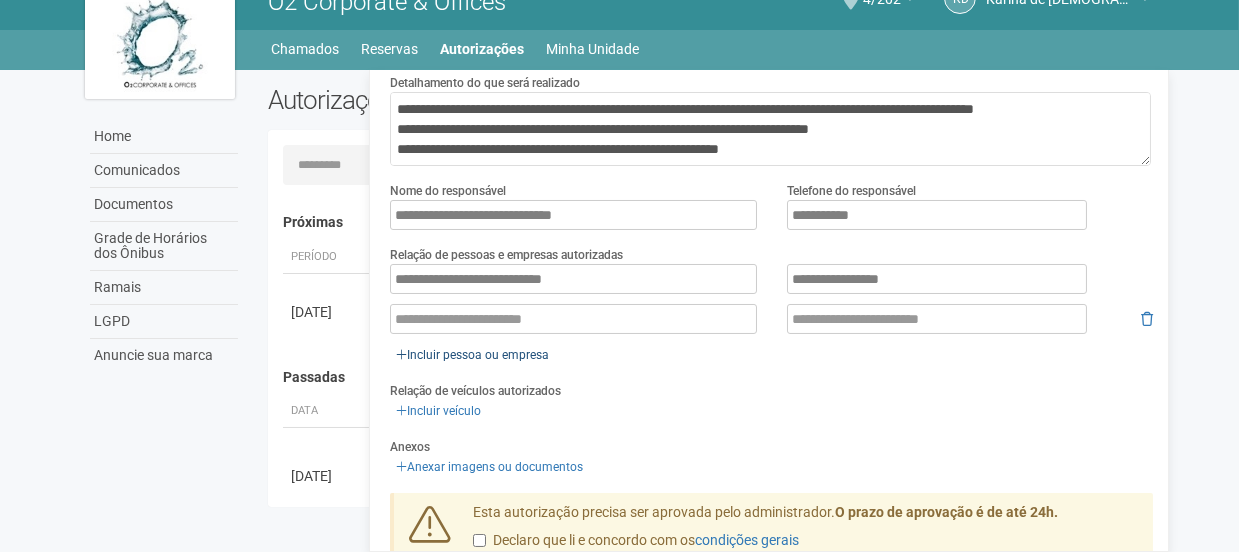 click at bounding box center [573, 319] 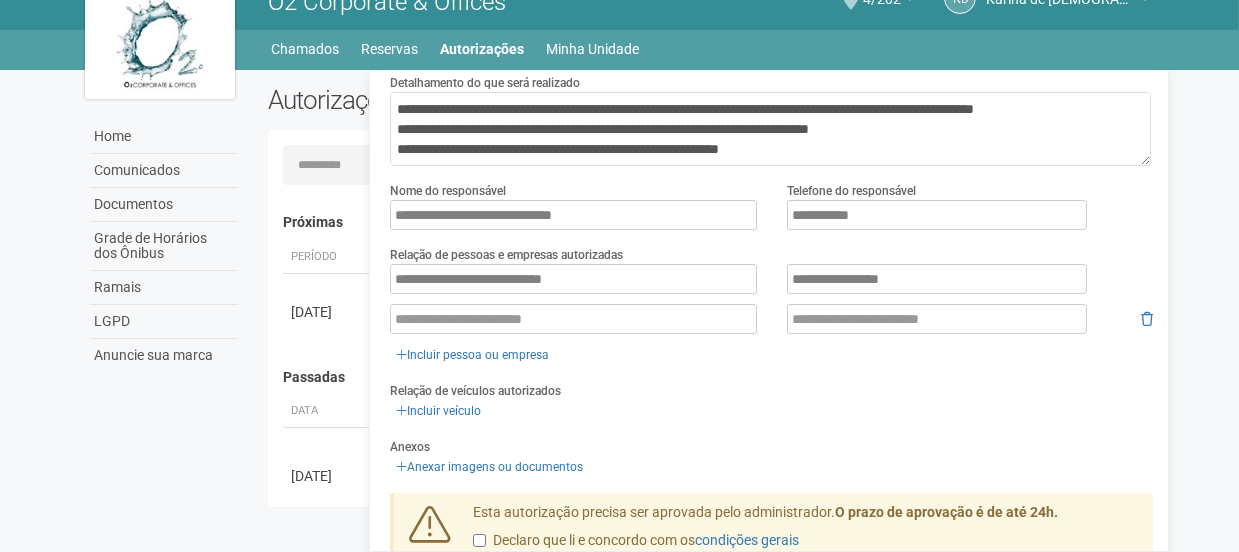 click at bounding box center (573, 319) 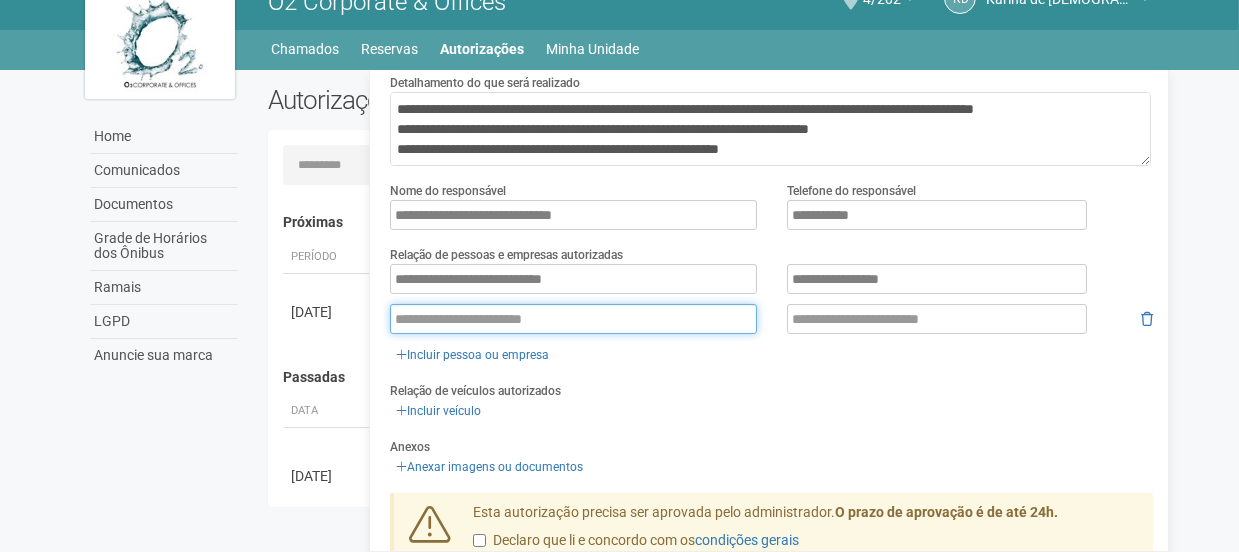 click at bounding box center (573, 319) 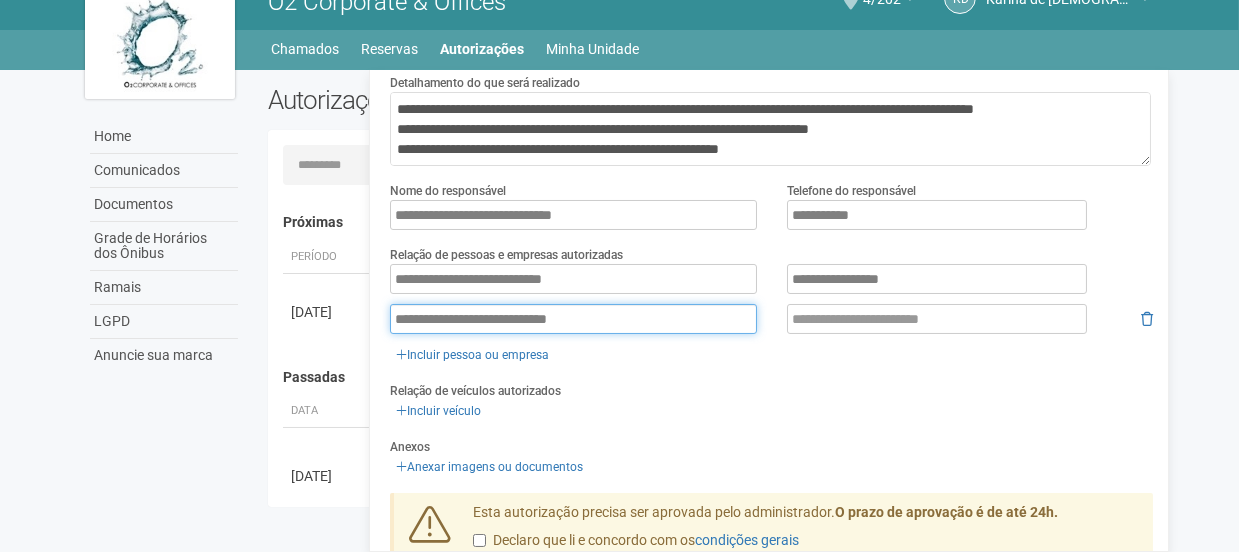click on "**********" at bounding box center [573, 319] 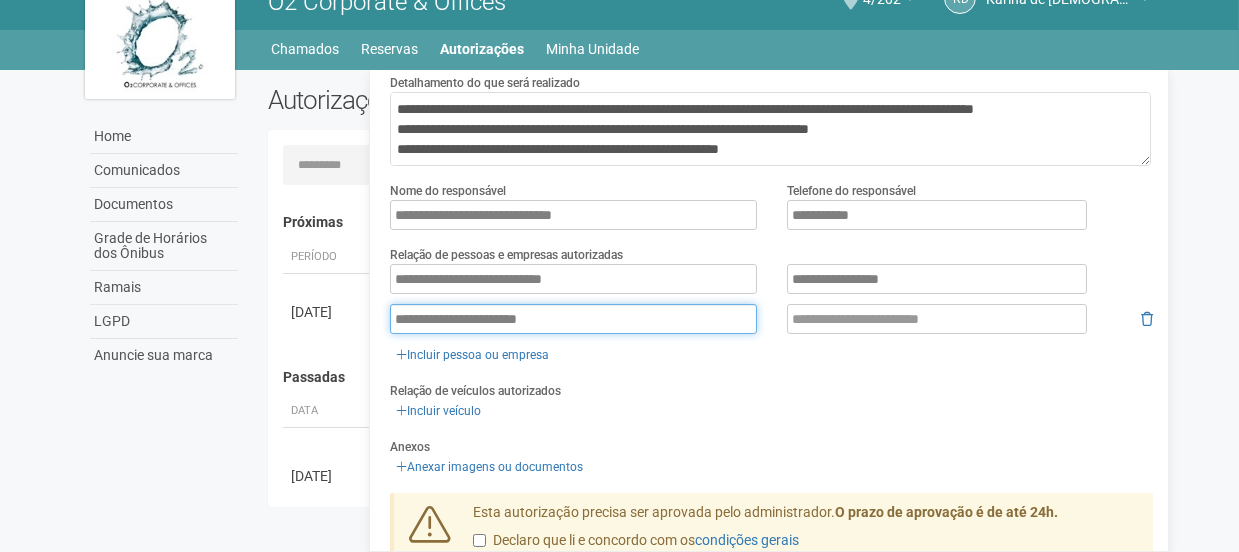 click on "**********" at bounding box center (573, 319) 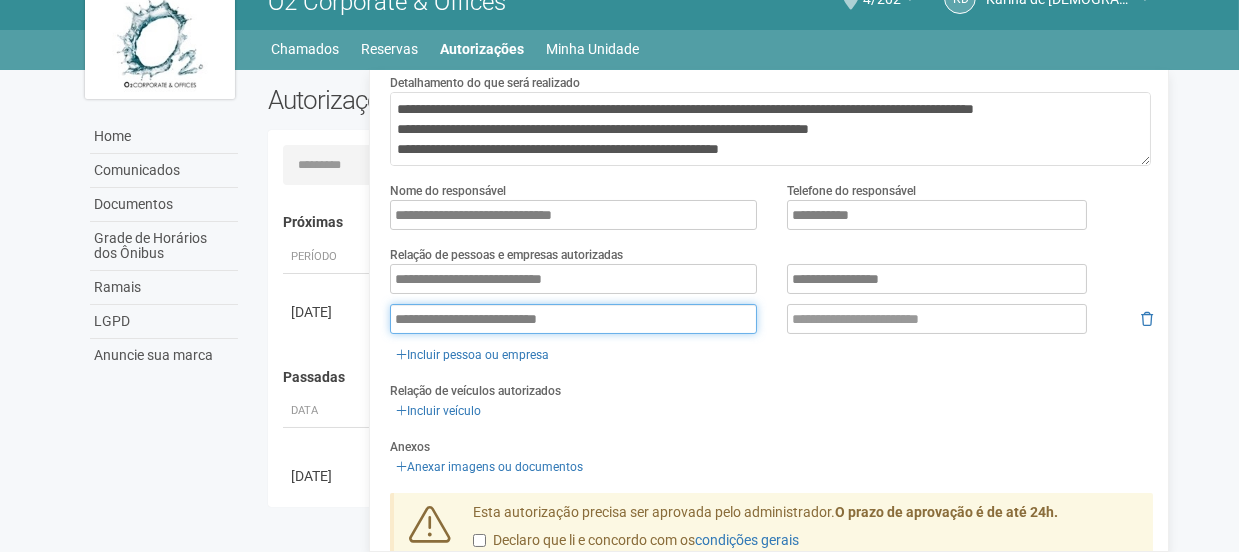 type on "**********" 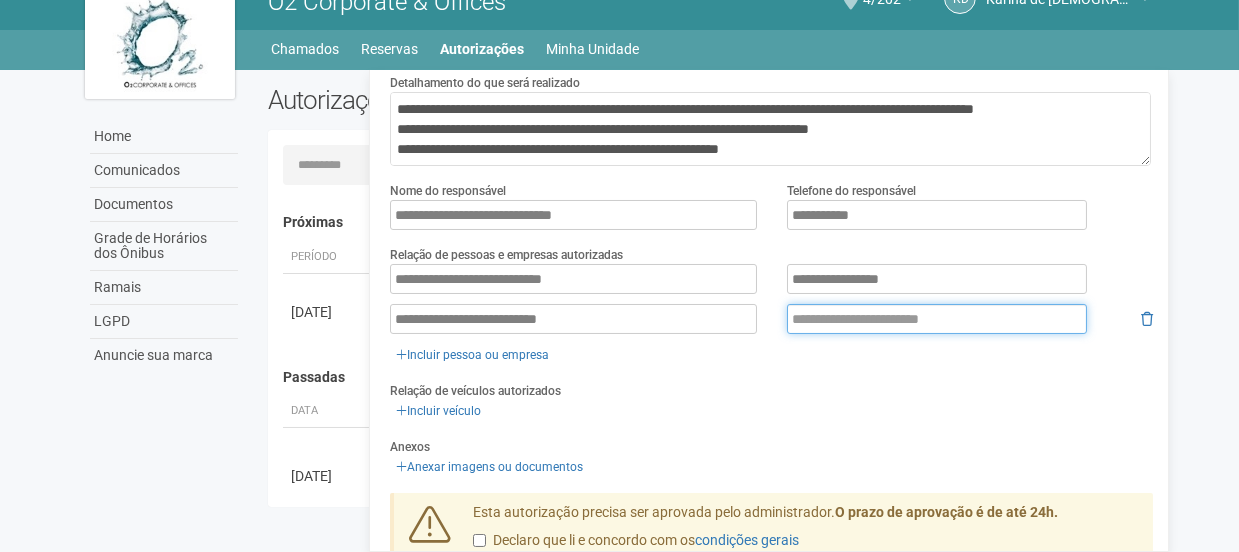 click at bounding box center (937, 319) 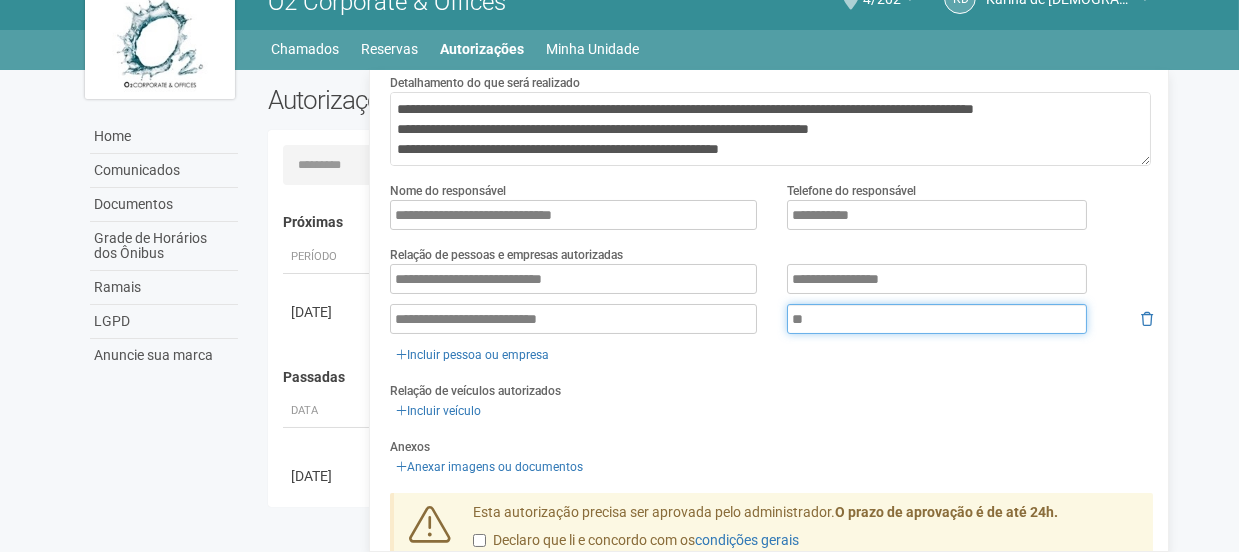 type on "*" 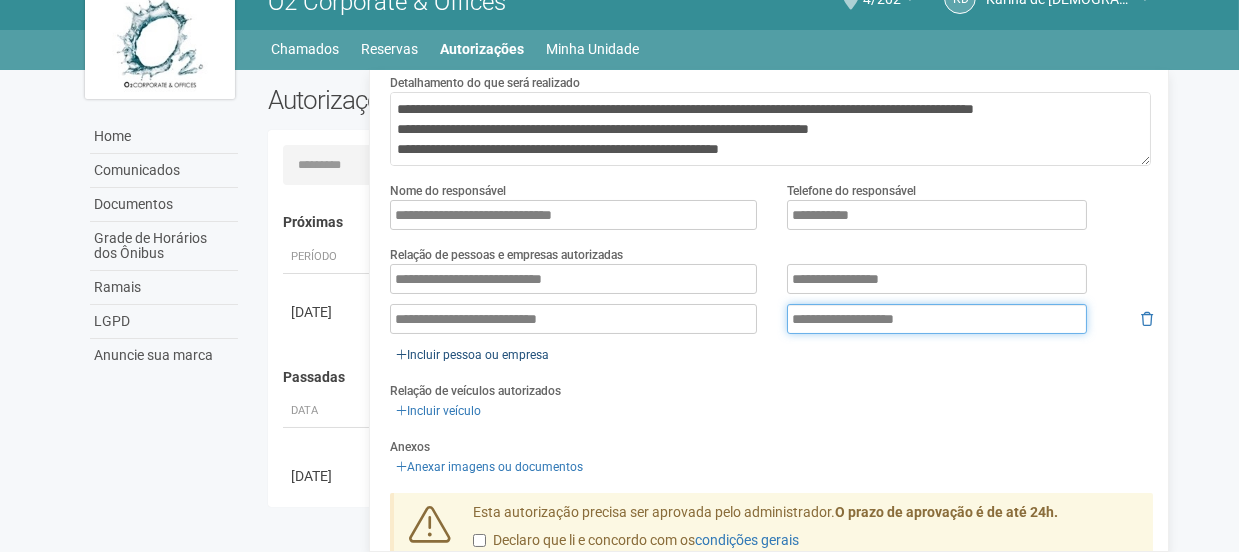 type on "**********" 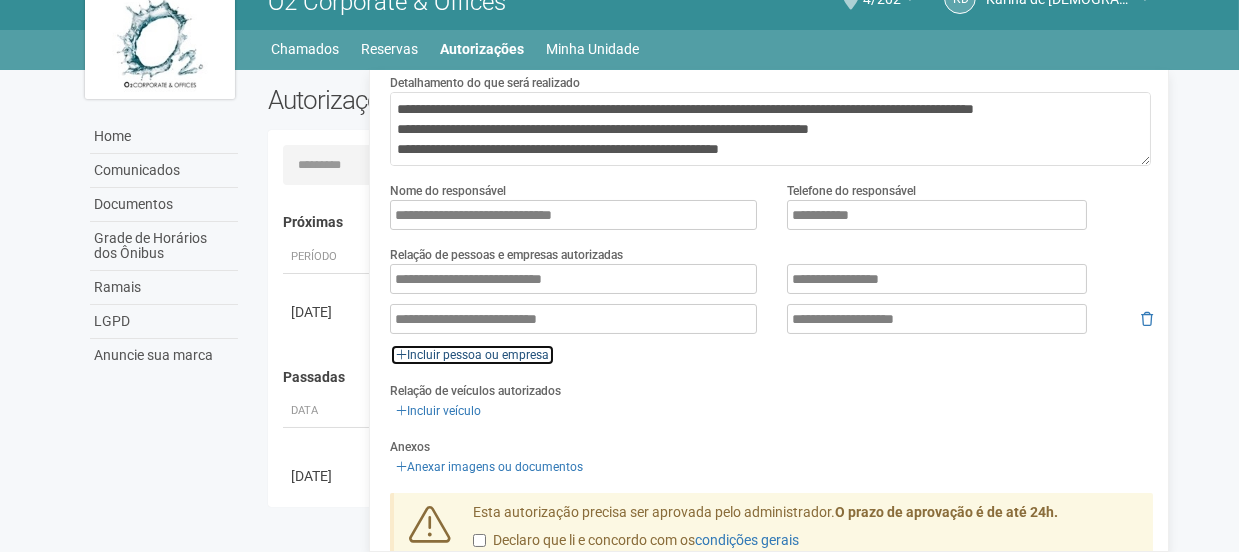 click on "Incluir pessoa ou empresa" at bounding box center [472, 355] 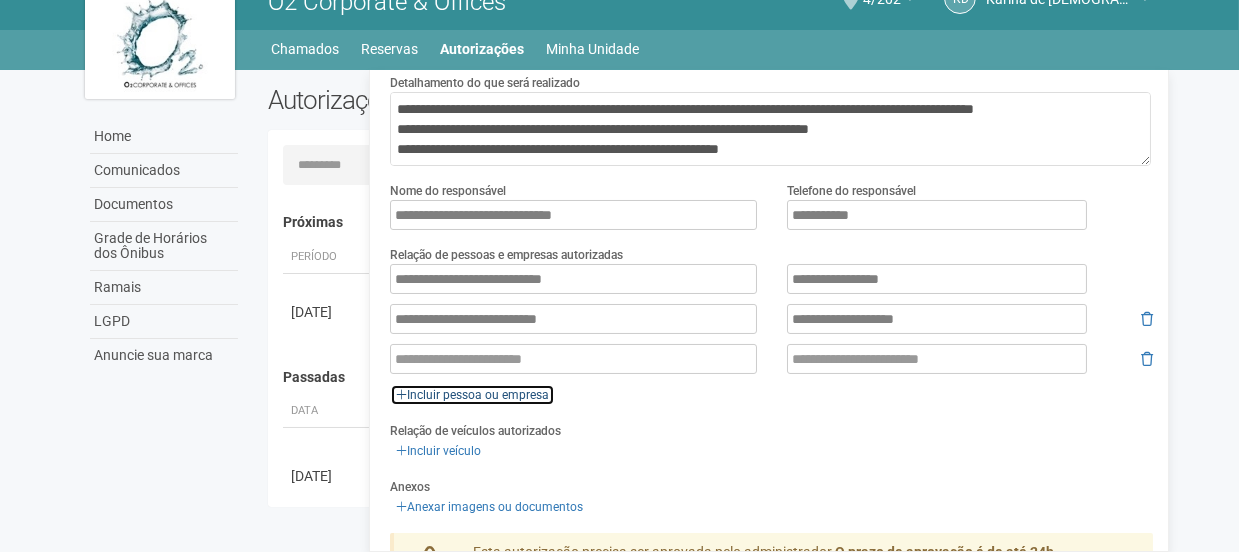click on "Incluir pessoa ou empresa" at bounding box center (472, 395) 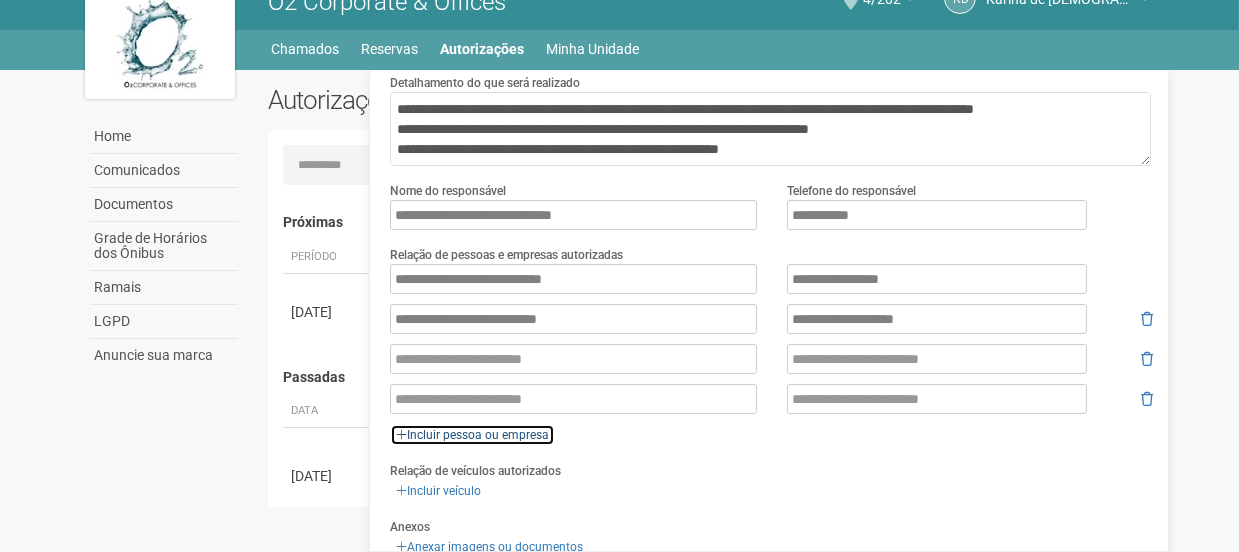 click on "Incluir pessoa ou empresa" at bounding box center (472, 435) 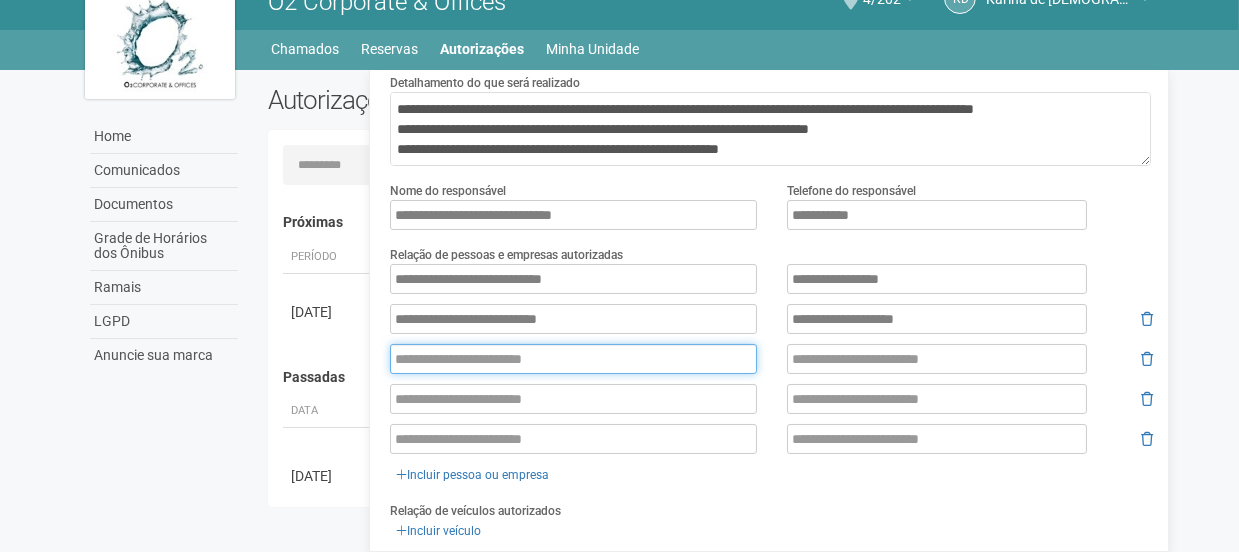 click at bounding box center (573, 359) 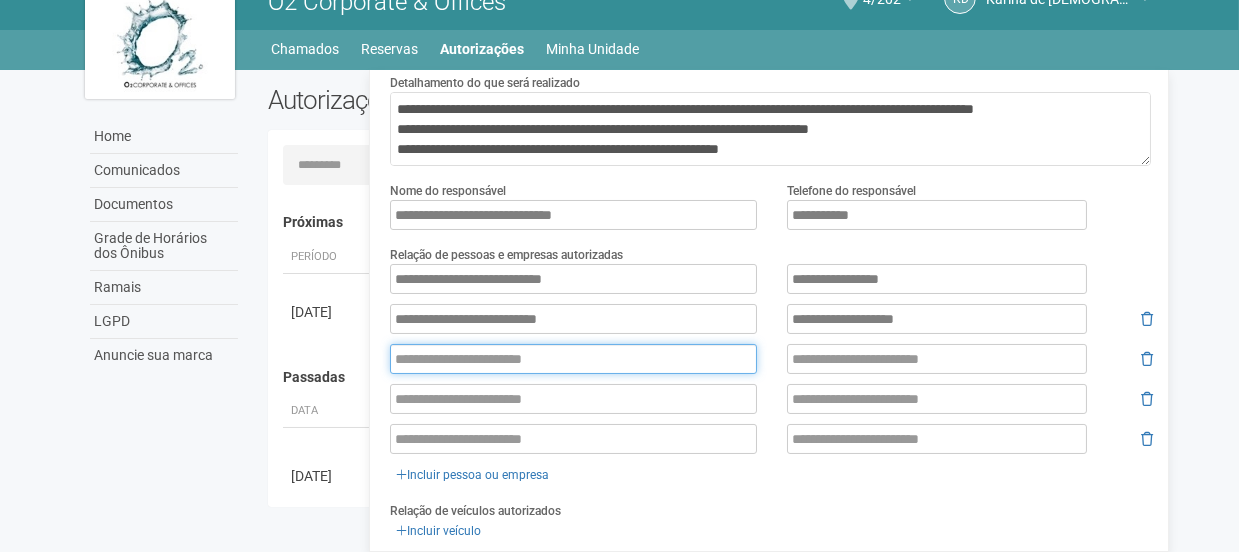 click at bounding box center [573, 359] 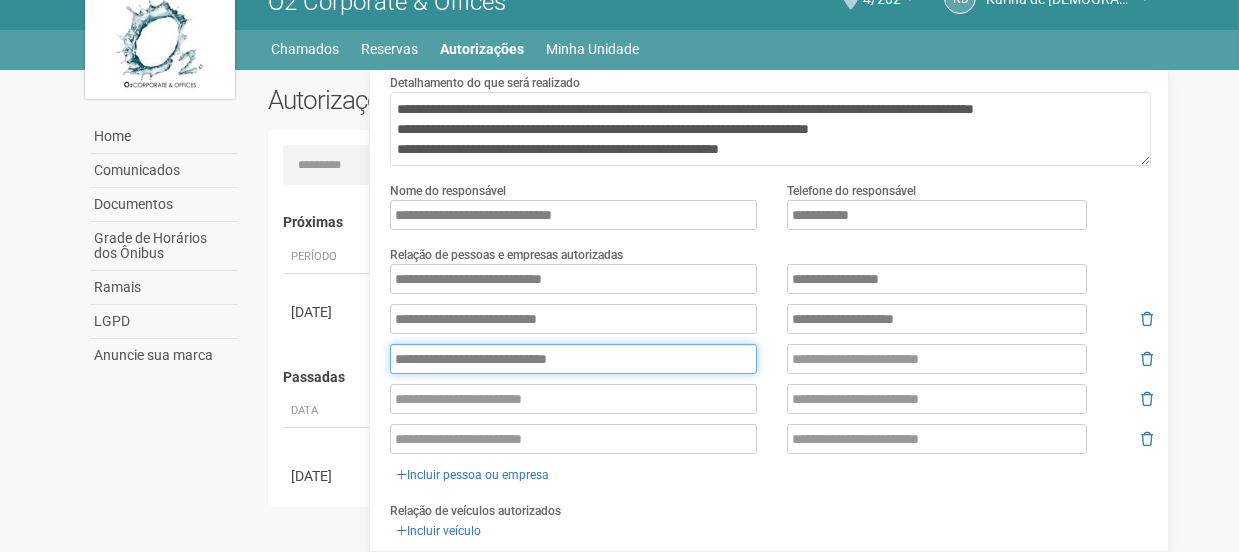 type on "**********" 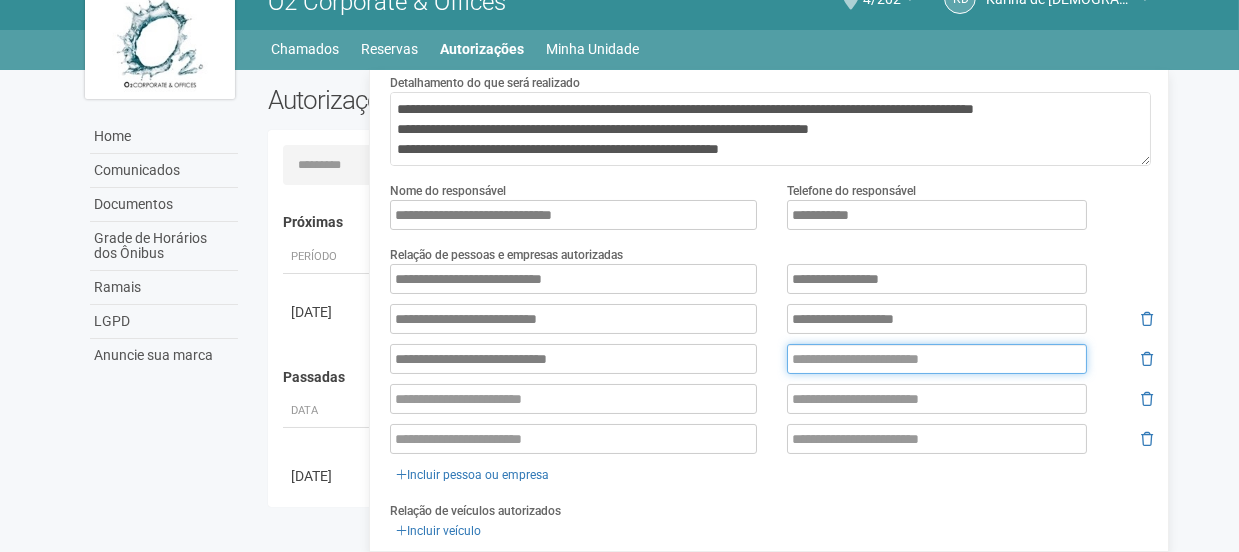 click at bounding box center (937, 359) 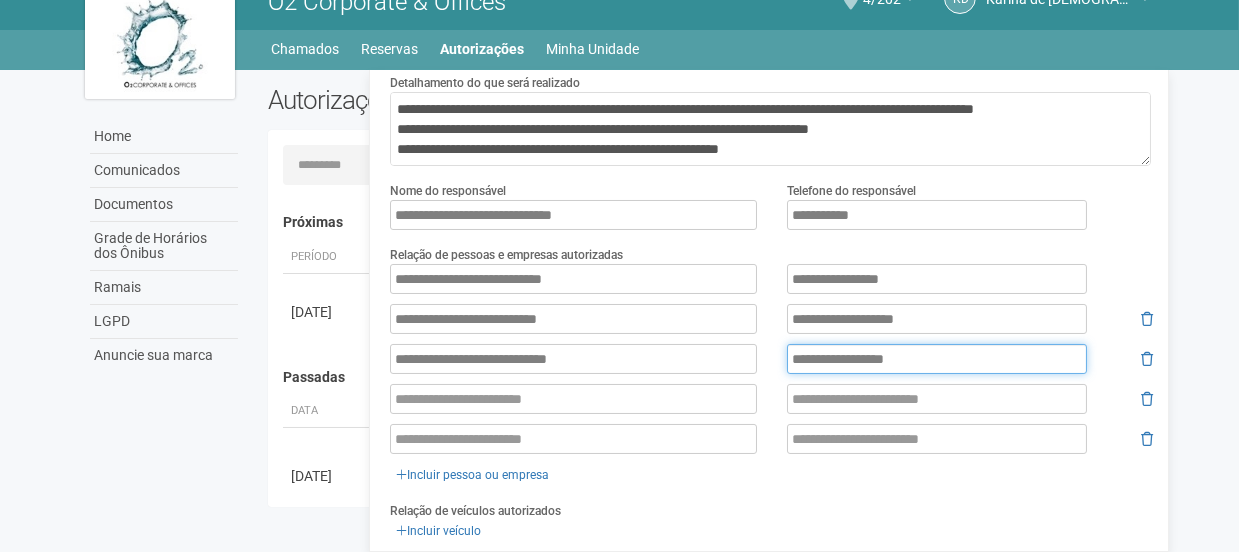 type on "**********" 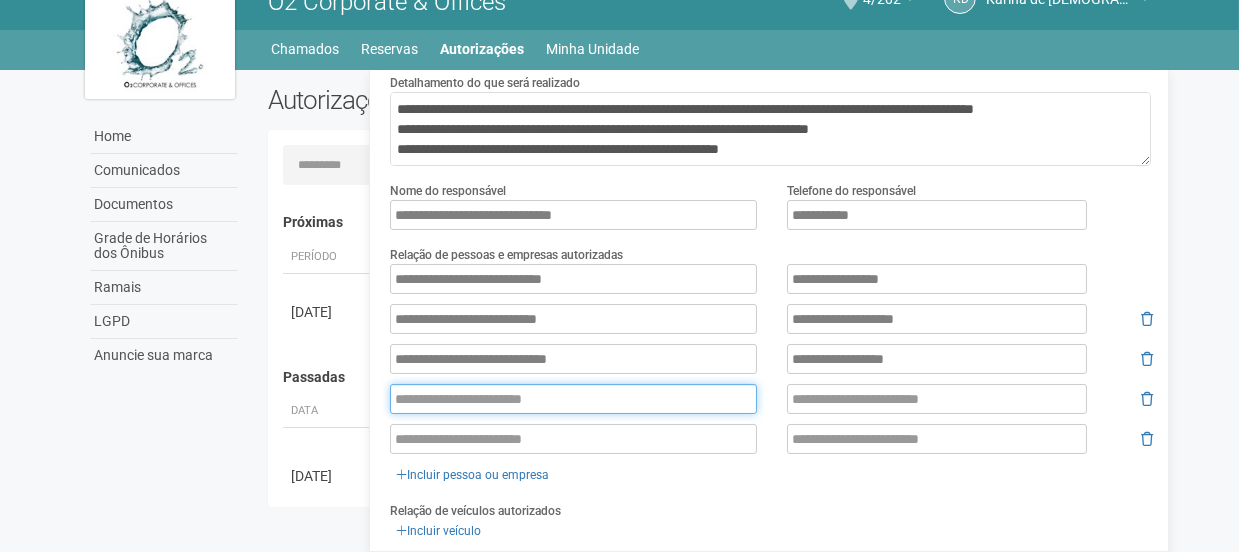 click at bounding box center [573, 399] 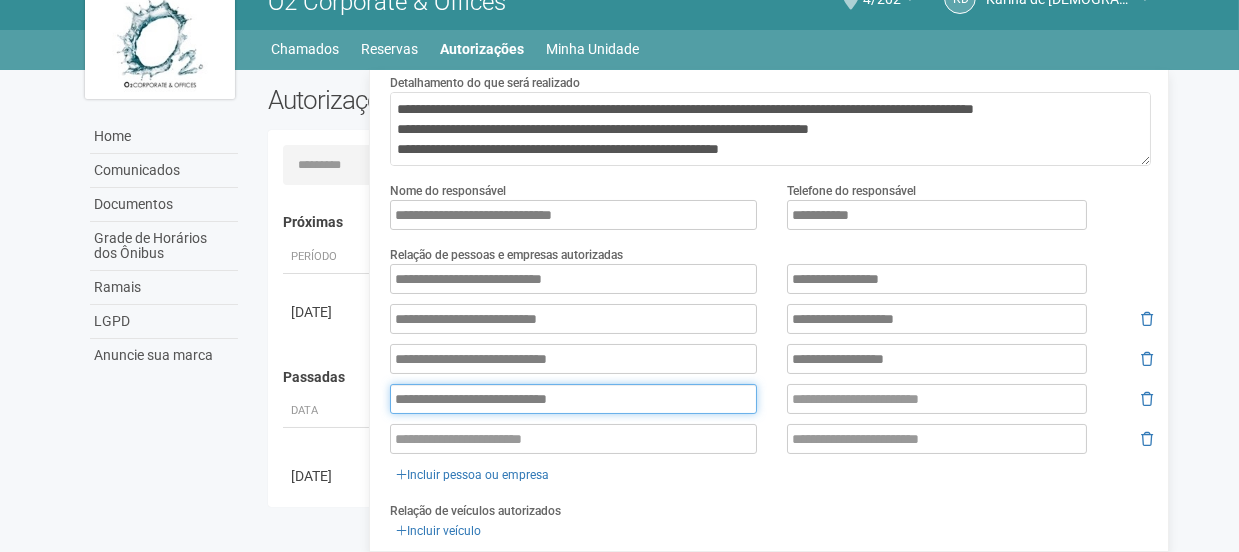 type on "**********" 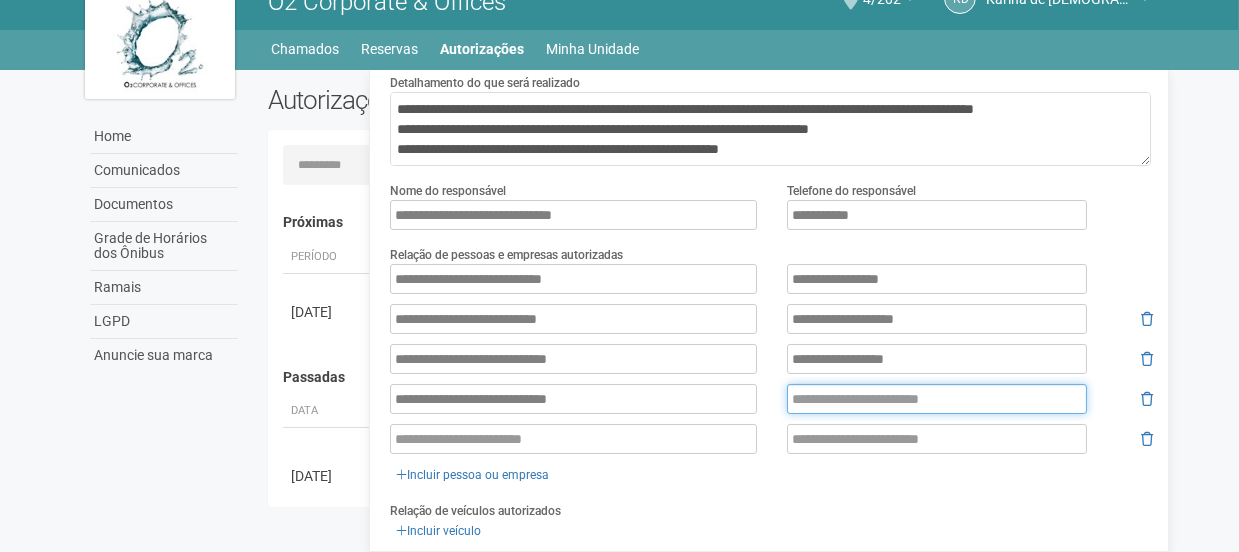 click at bounding box center [937, 399] 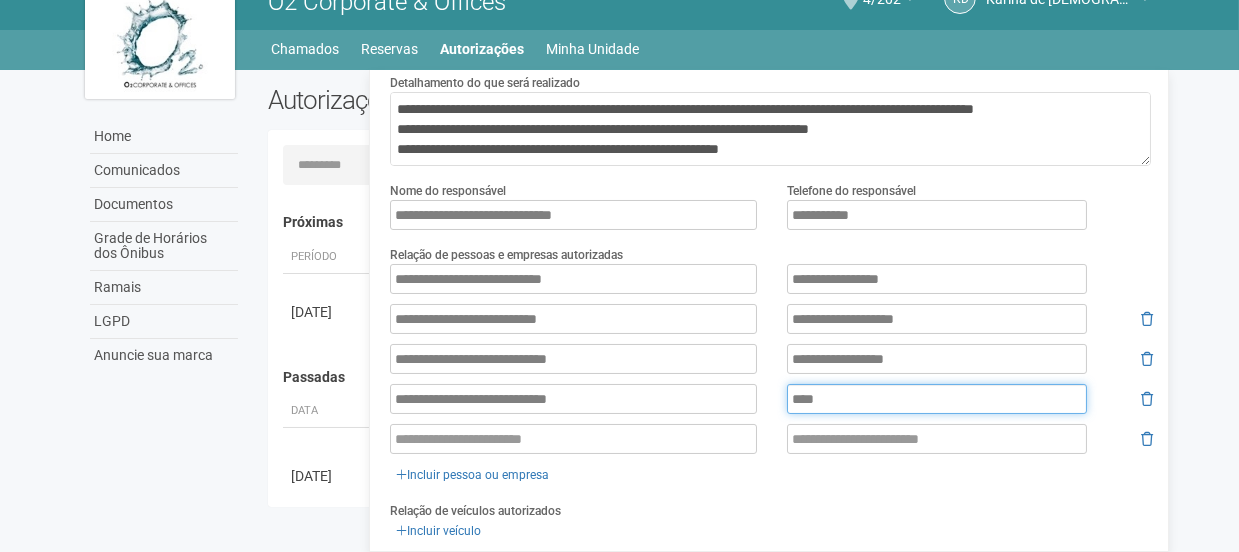 type on "***" 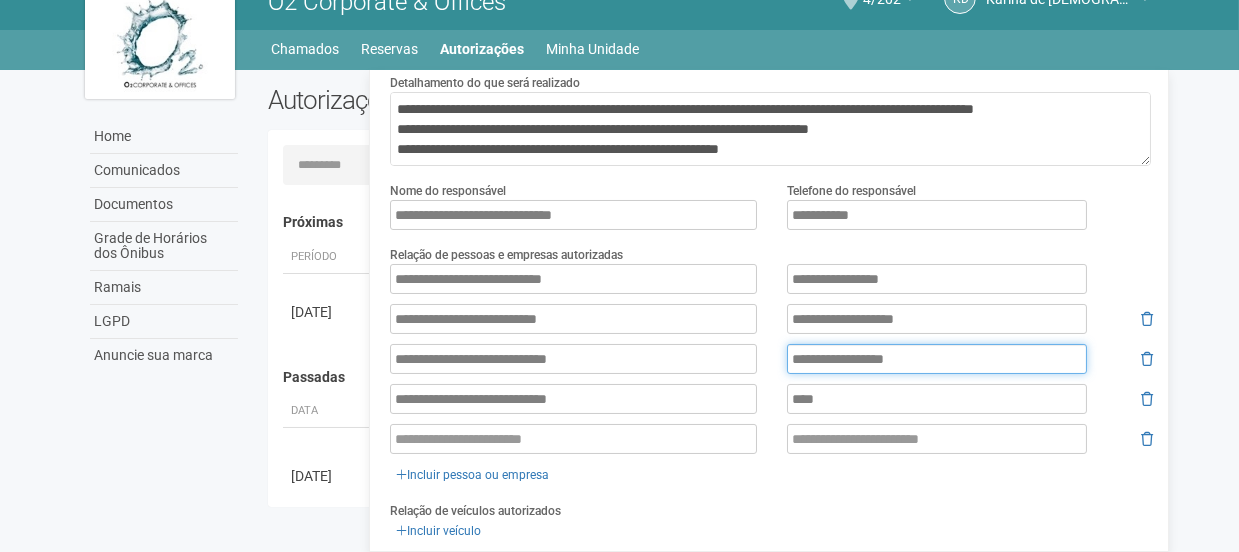 click on "**********" at bounding box center [937, 359] 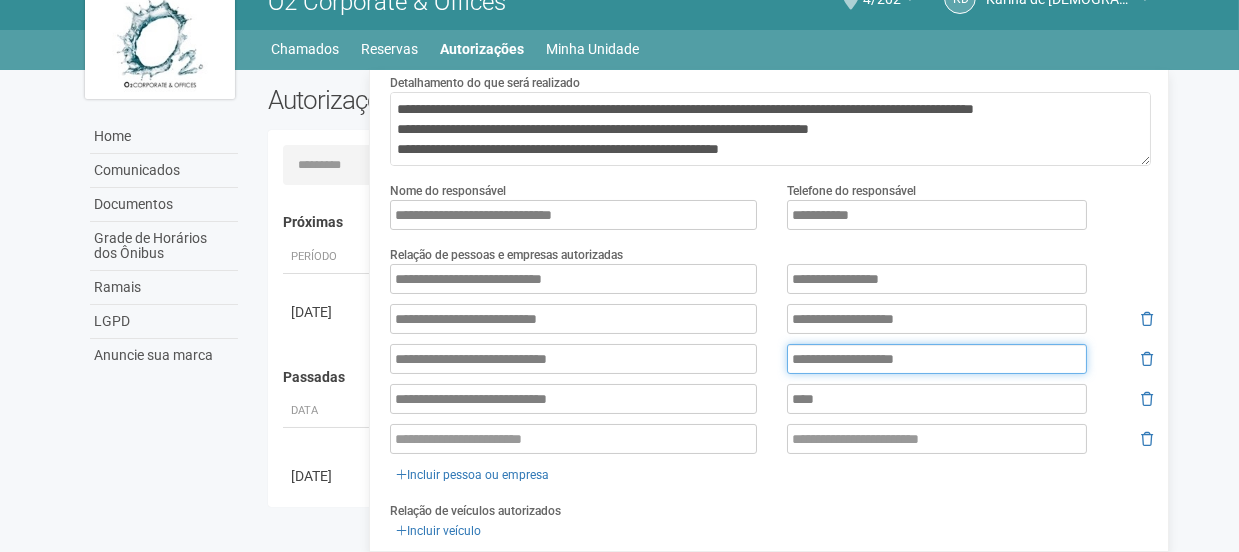 type on "**********" 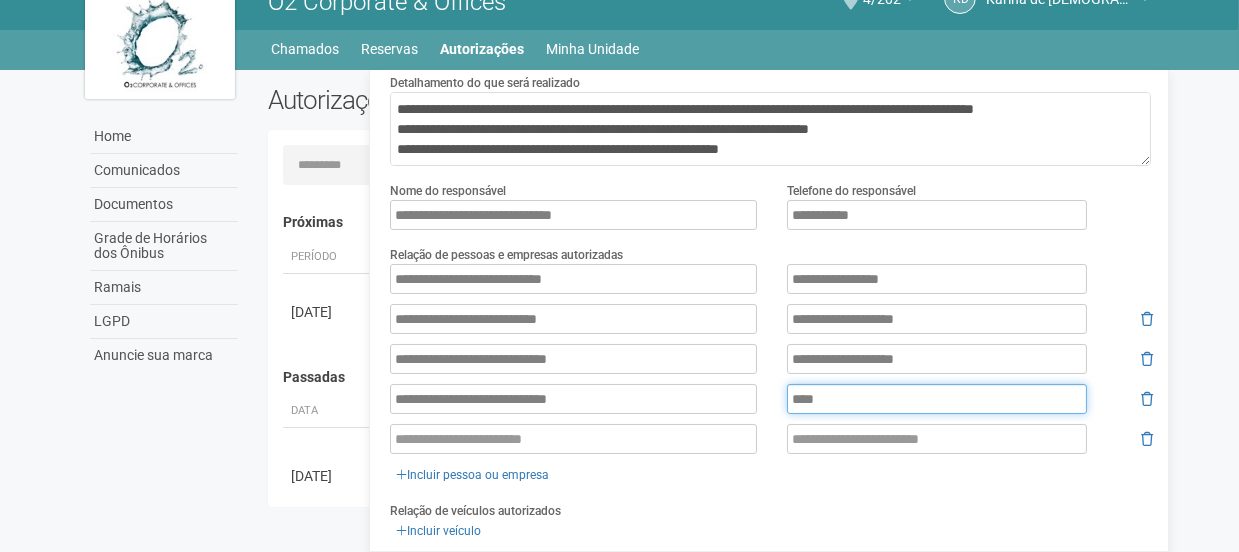 click on "***" at bounding box center [937, 399] 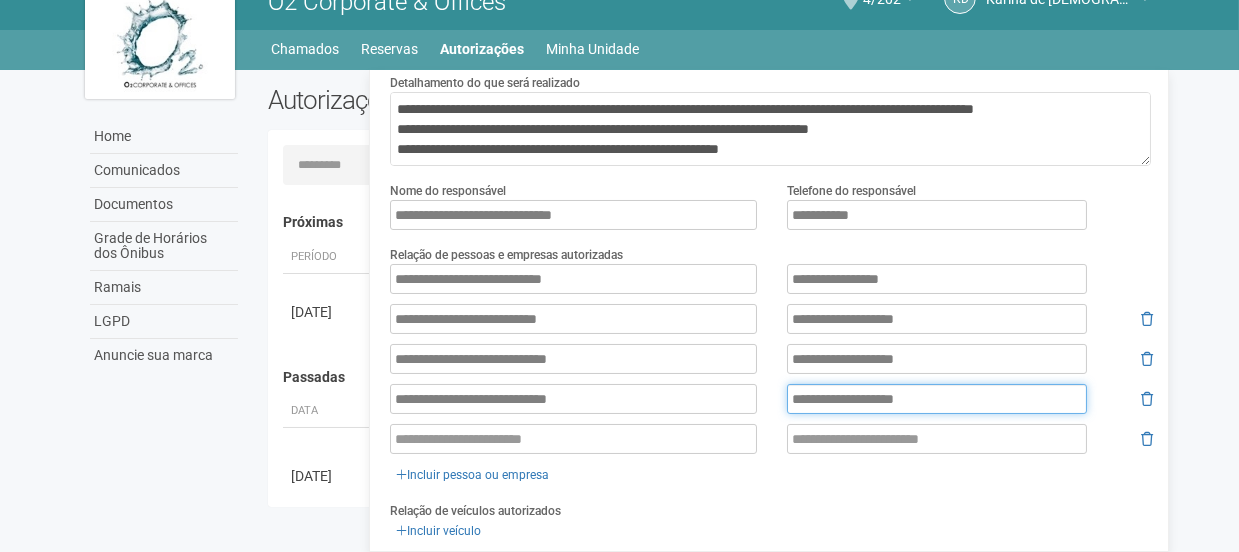 type on "**********" 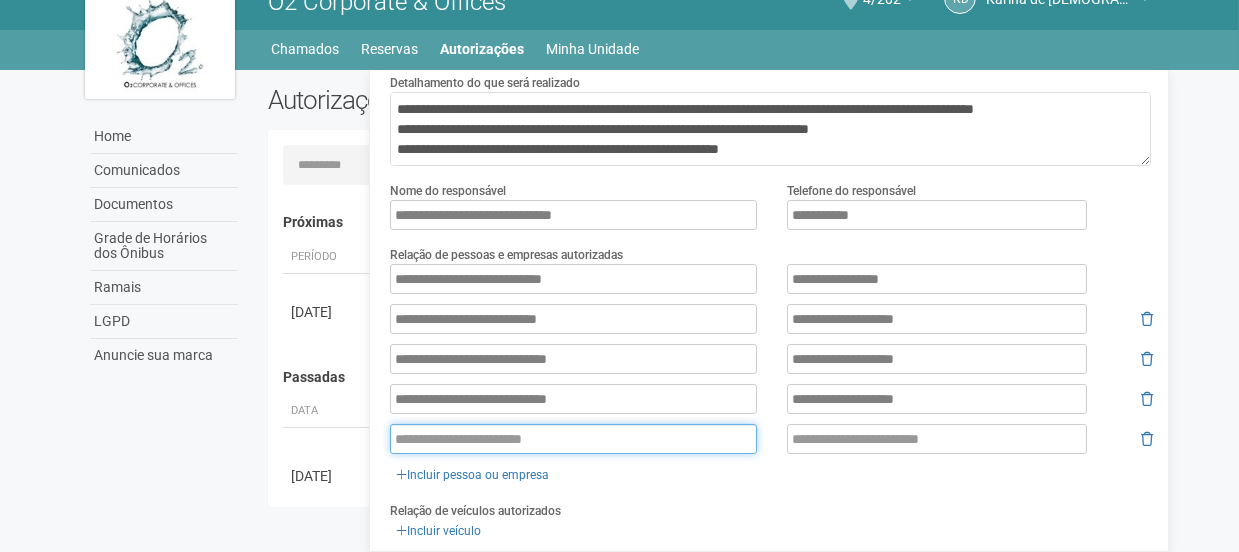 click at bounding box center [573, 439] 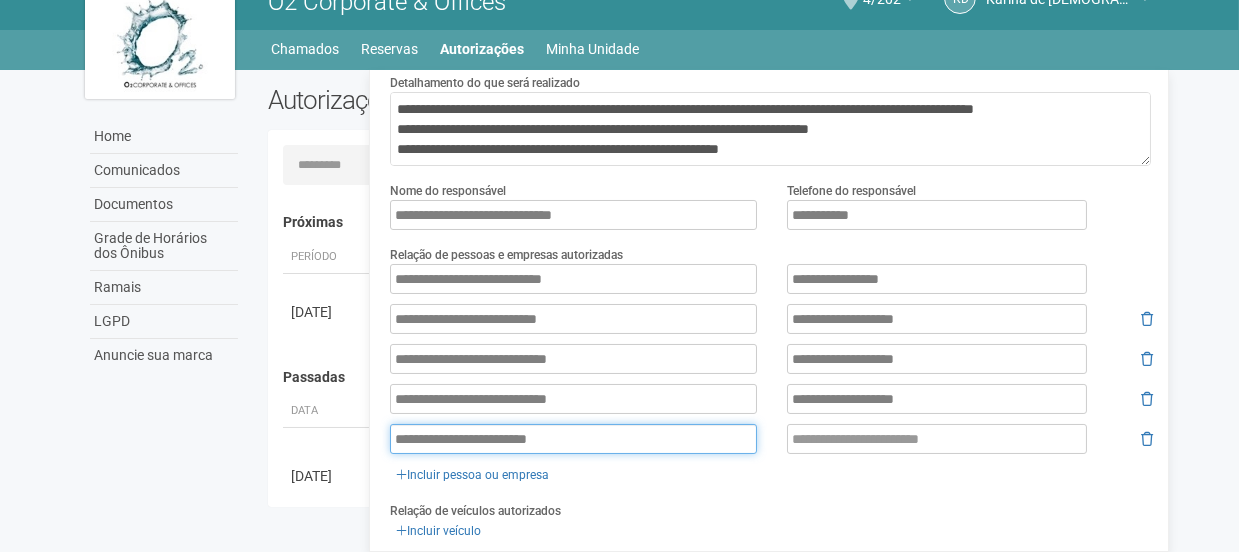 type on "**********" 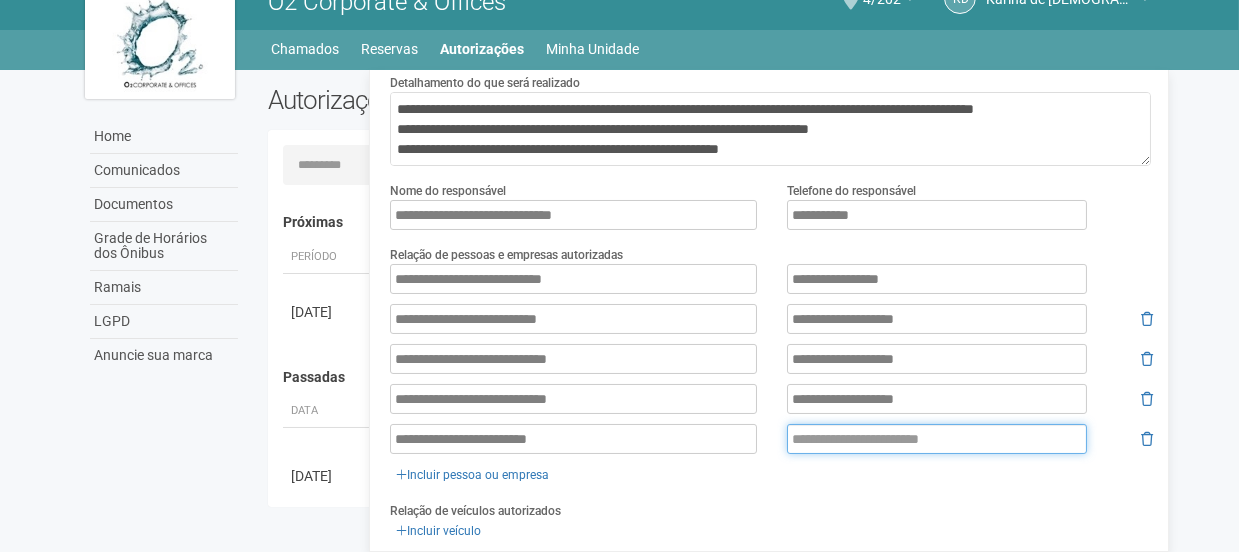 click at bounding box center (937, 439) 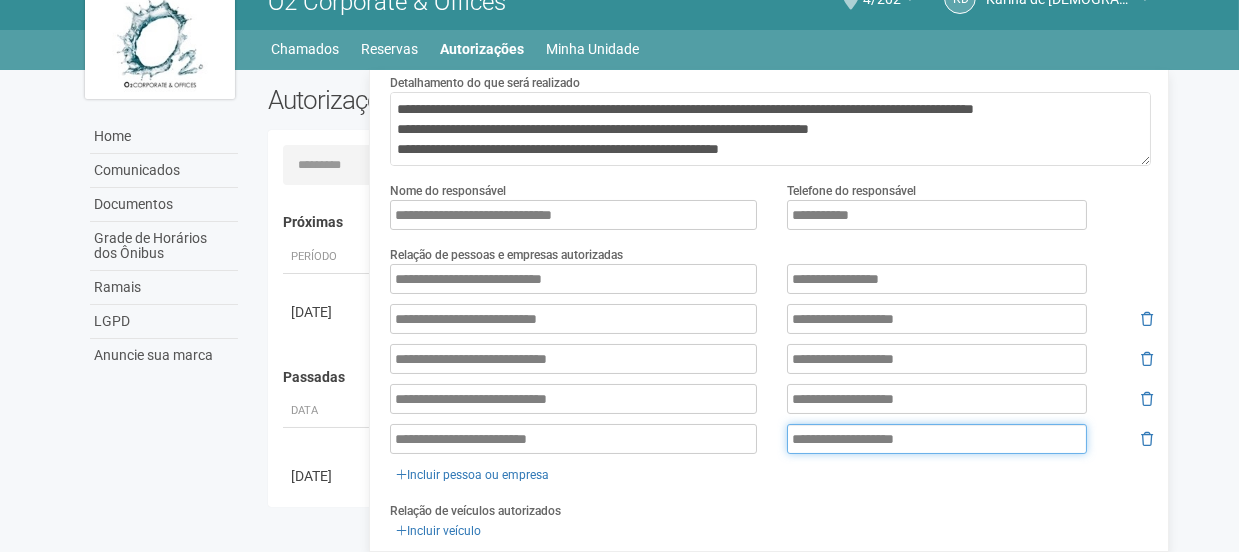 type on "**********" 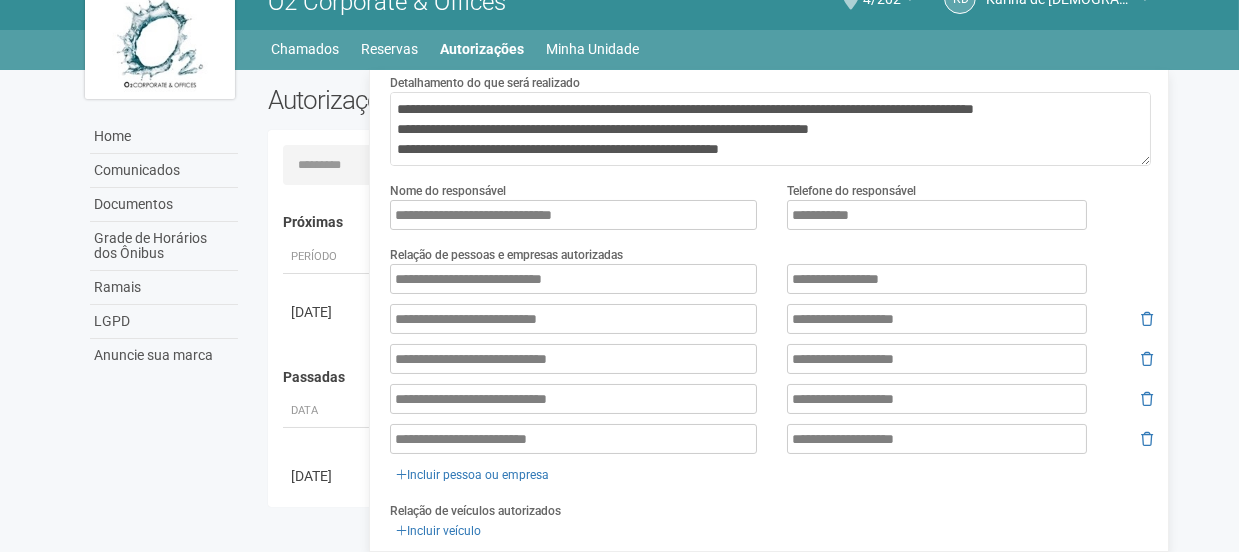 click on "**********" at bounding box center [771, 375] 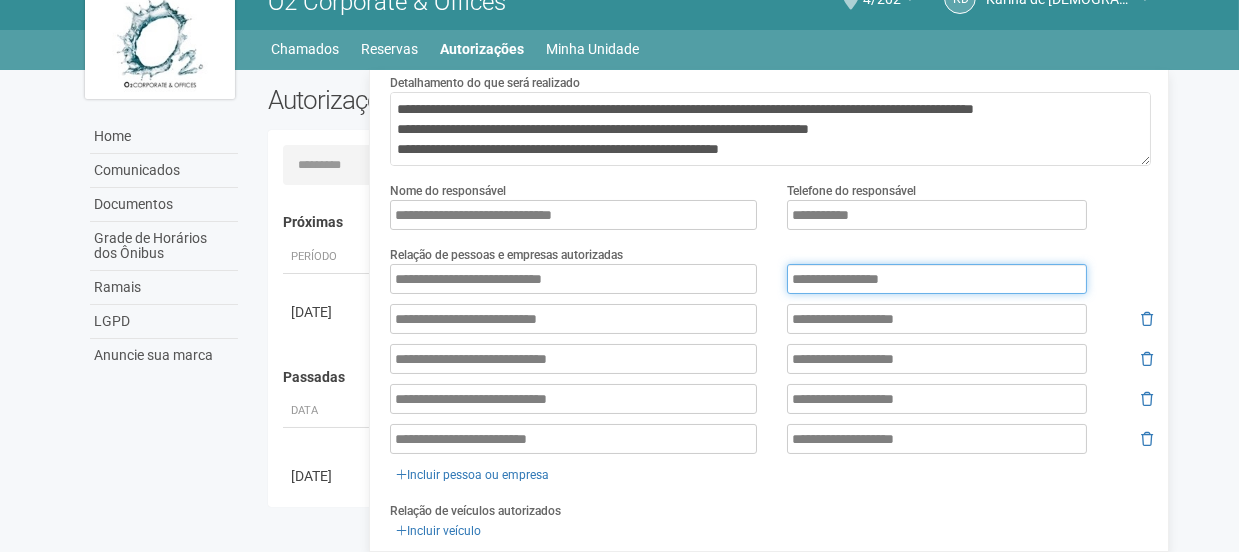 click on "**********" at bounding box center (937, 279) 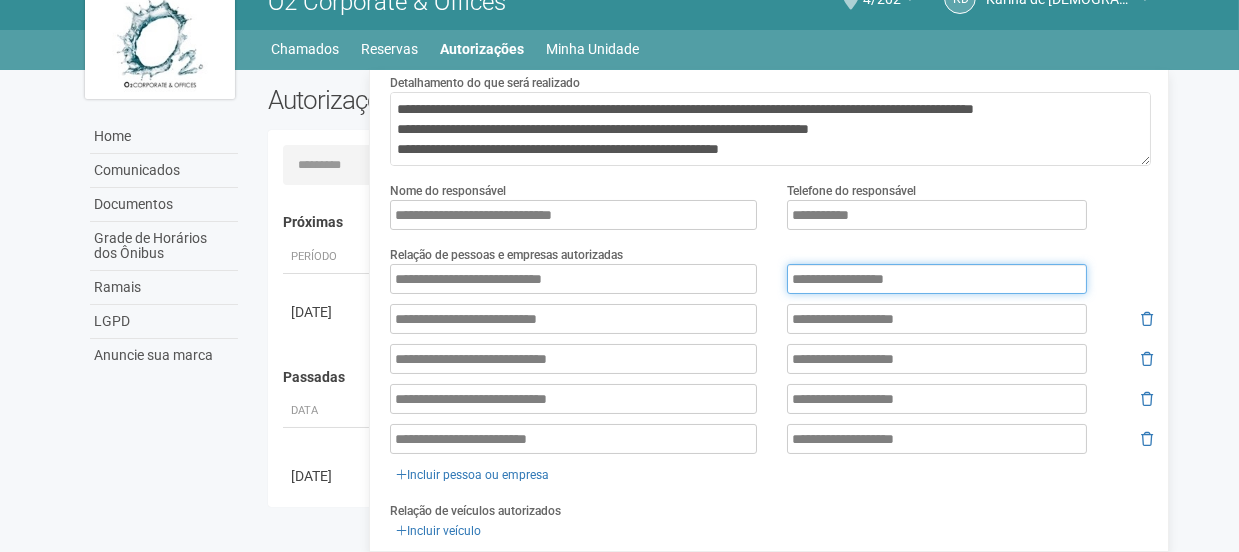 click on "**********" at bounding box center (937, 279) 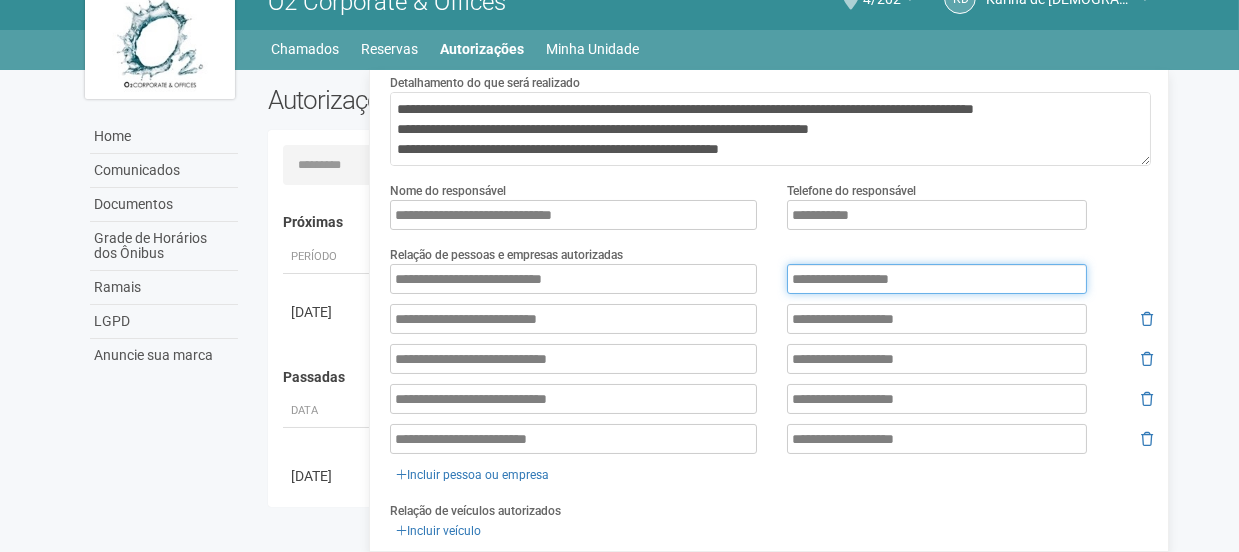click on "**********" at bounding box center [937, 279] 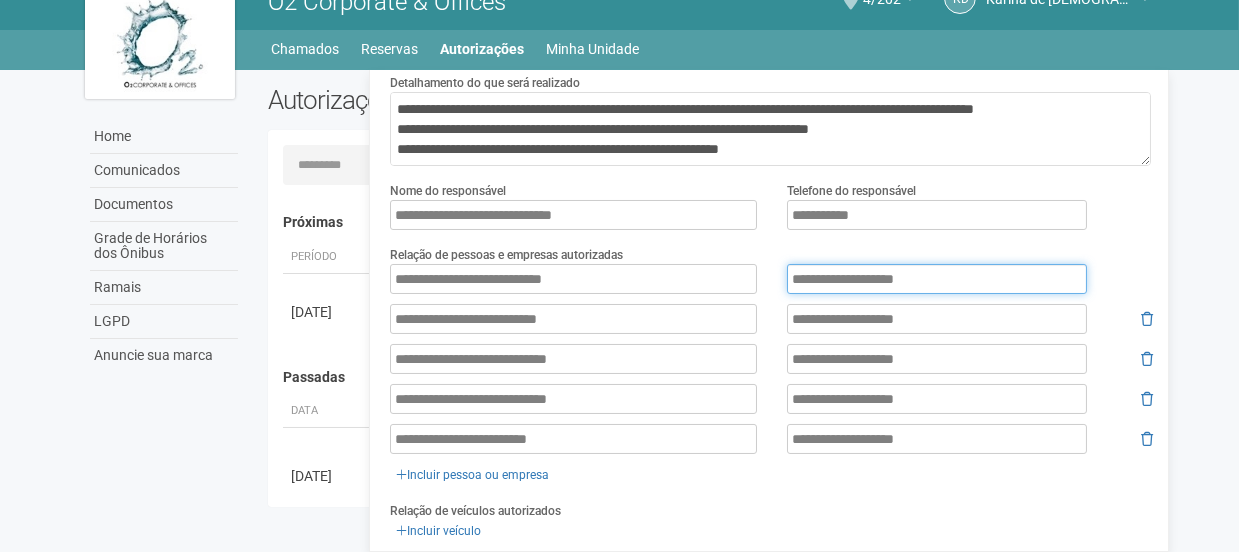 type on "**********" 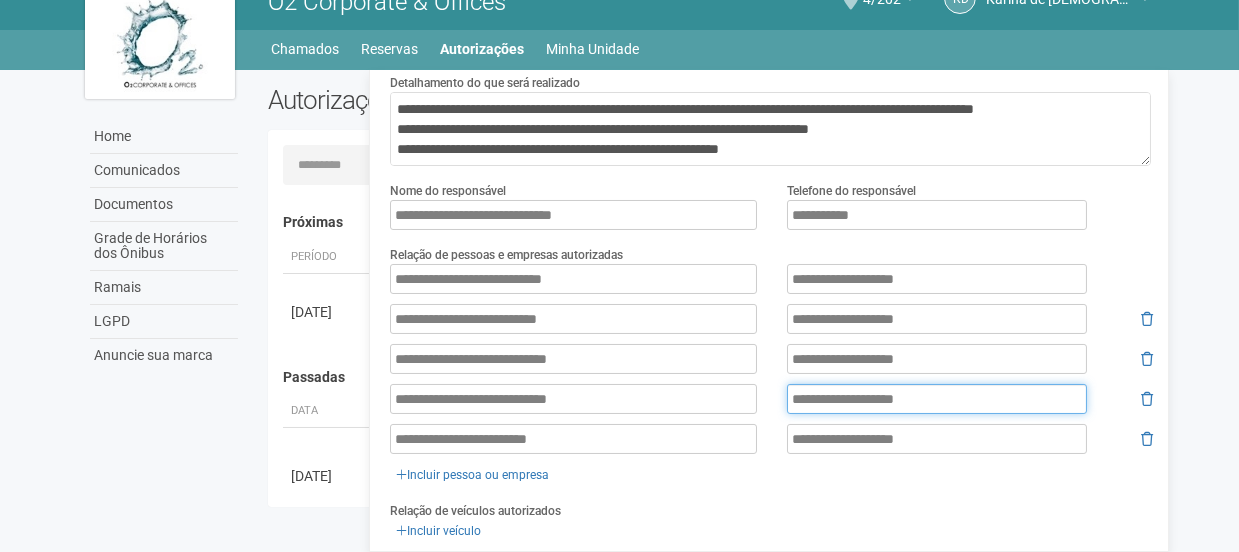 click on "**********" at bounding box center [937, 399] 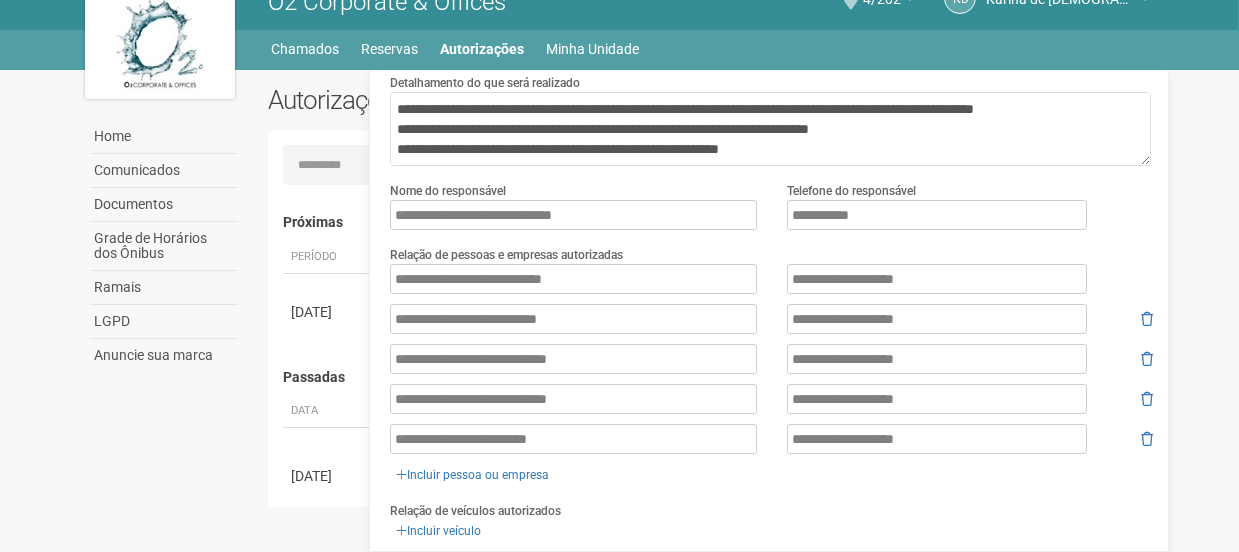 click on "**********" at bounding box center [771, 375] 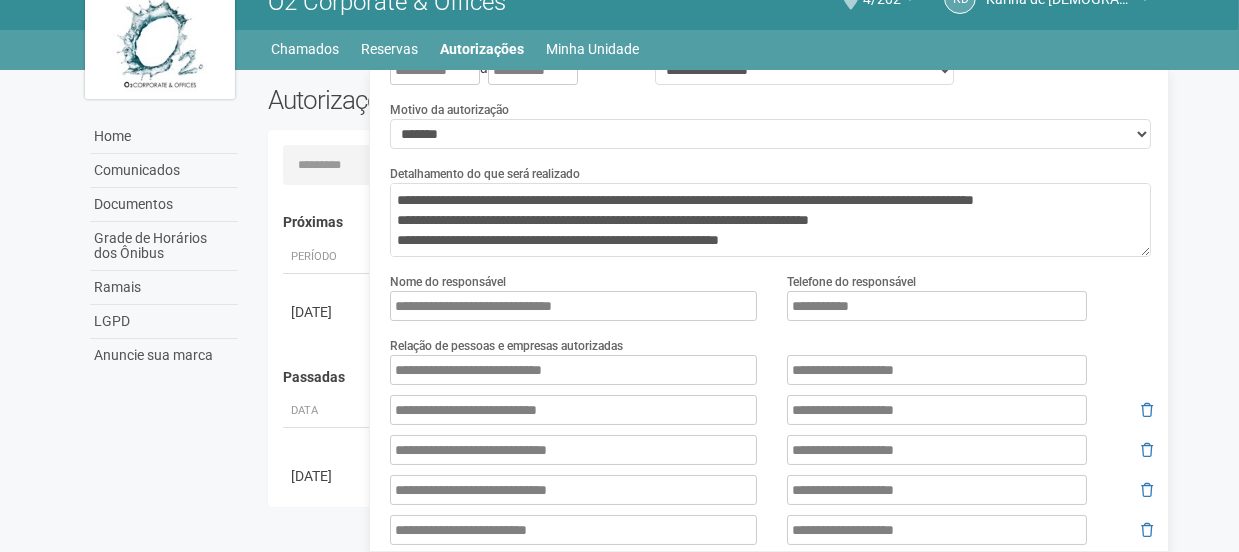 scroll, scrollTop: 90, scrollLeft: 0, axis: vertical 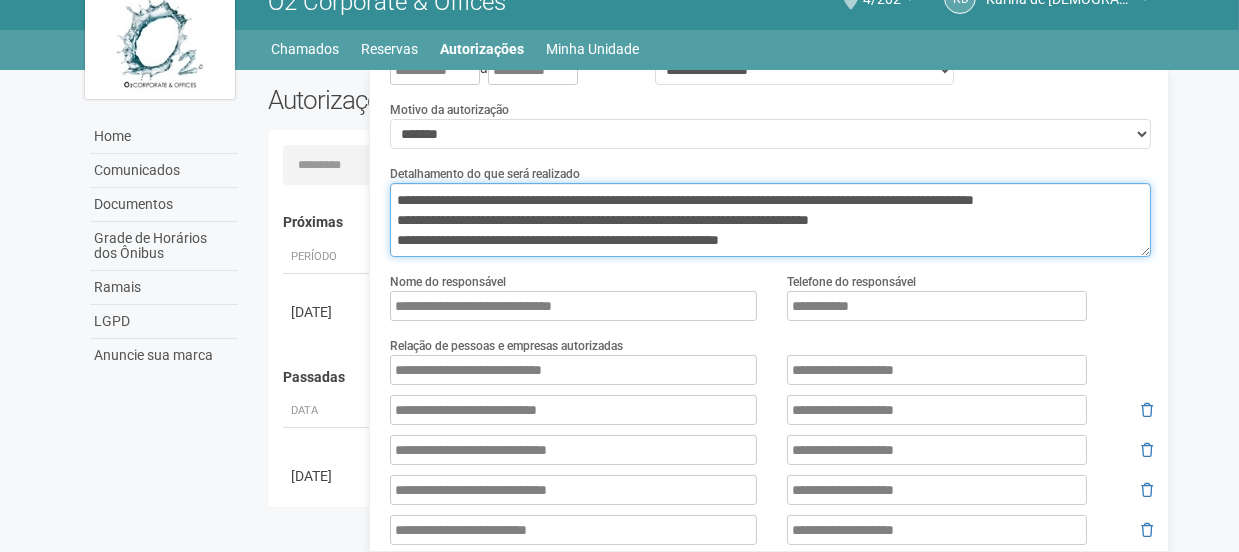 drag, startPoint x: 847, startPoint y: 241, endPoint x: 599, endPoint y: 249, distance: 248.129 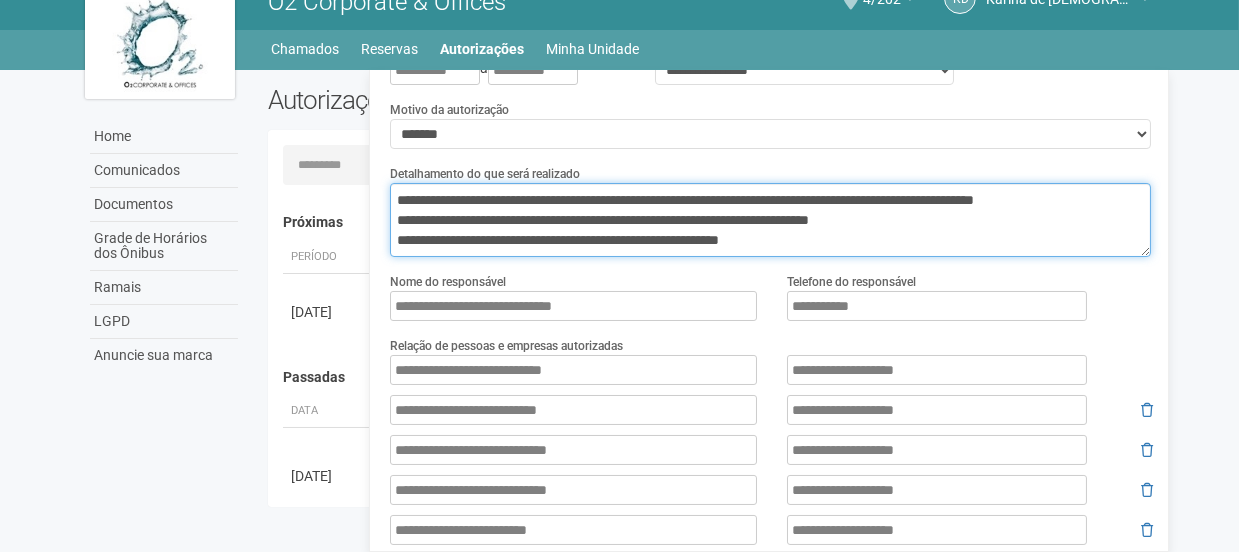 click on "**********" at bounding box center (770, 220) 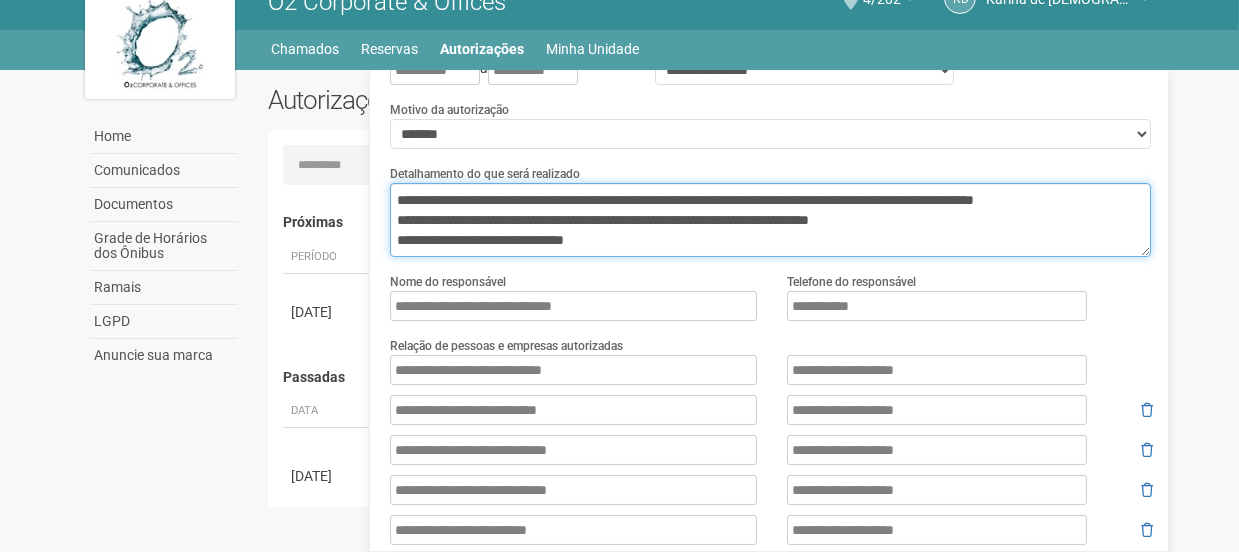 scroll, scrollTop: 52, scrollLeft: 0, axis: vertical 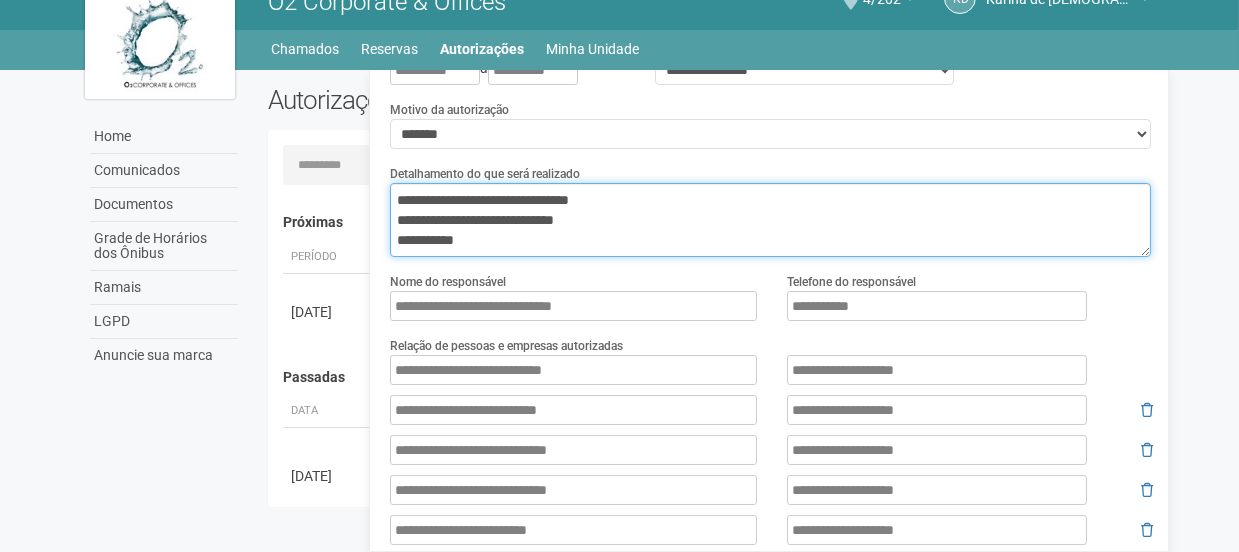 click on "**********" at bounding box center [770, 220] 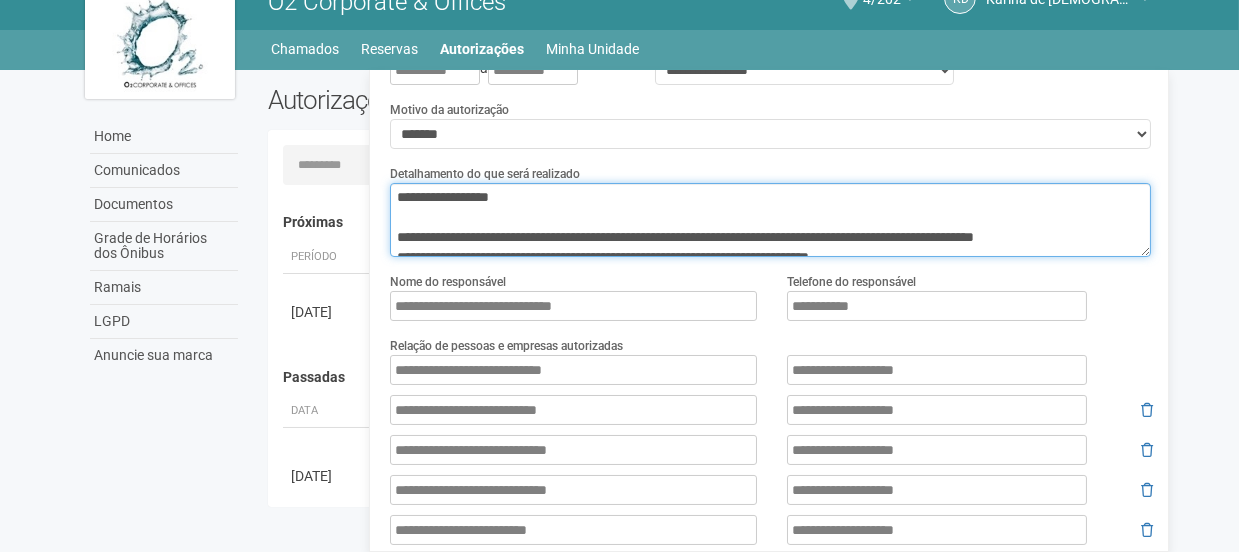 scroll, scrollTop: 0, scrollLeft: 0, axis: both 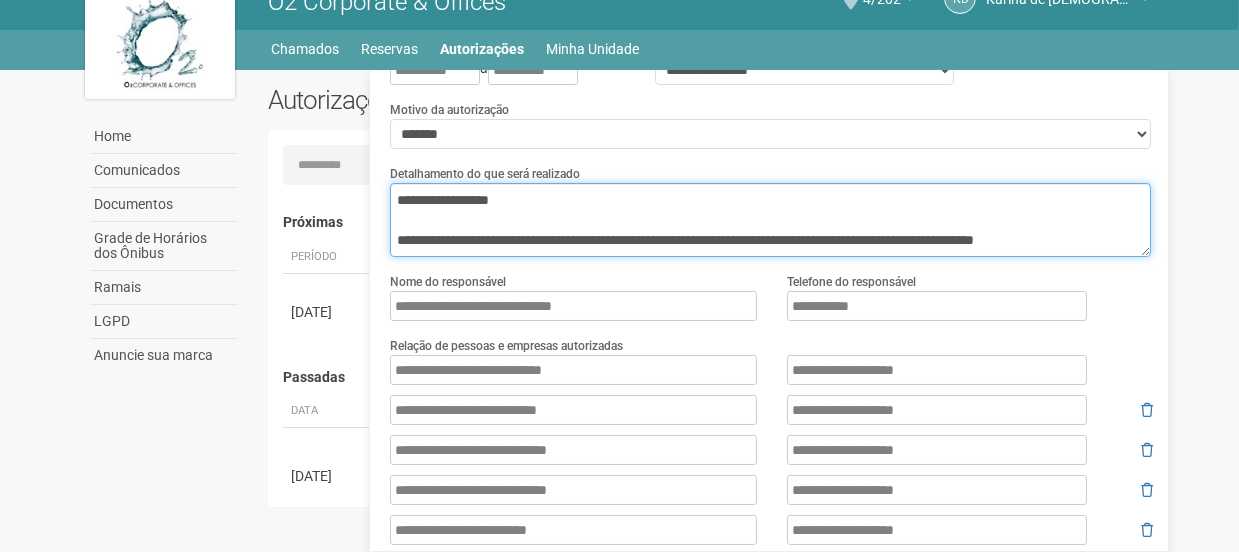 click on "**********" at bounding box center [770, 220] 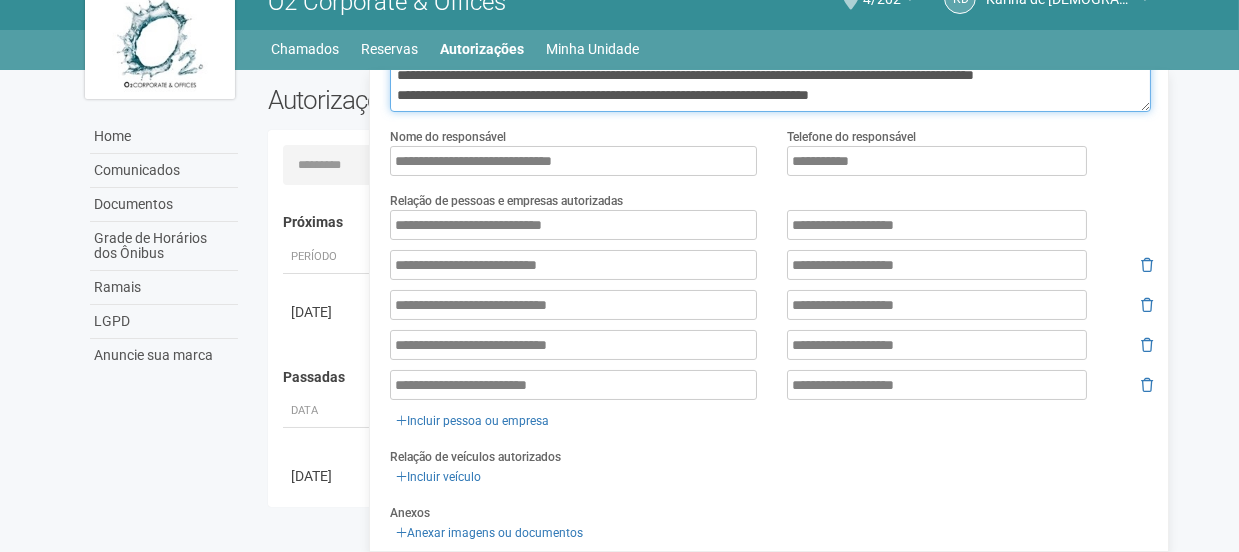 scroll, scrollTop: 363, scrollLeft: 0, axis: vertical 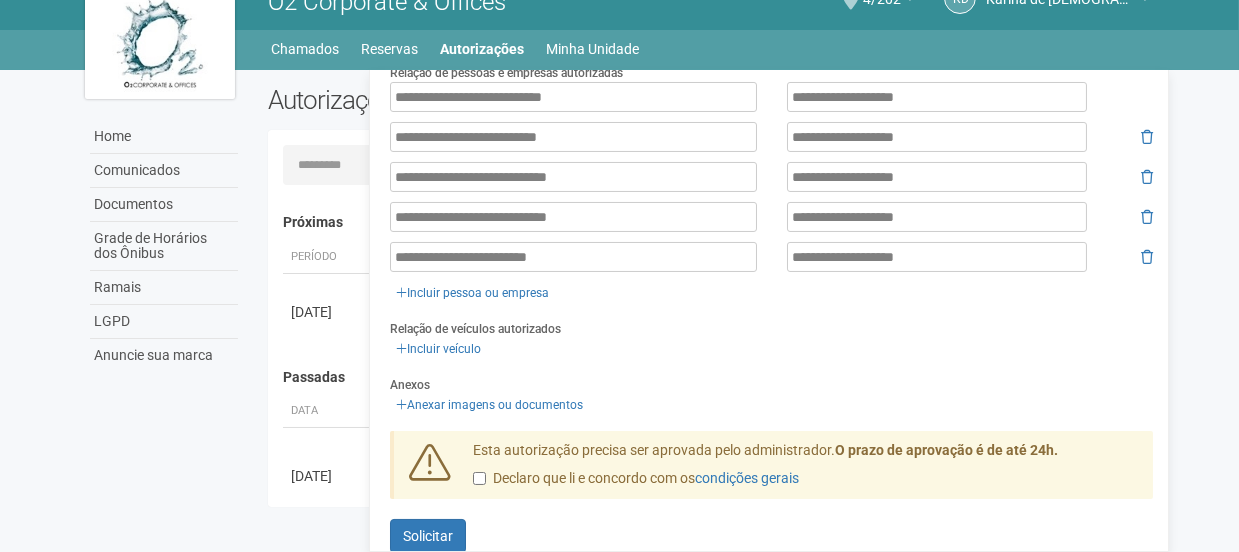 type on "**********" 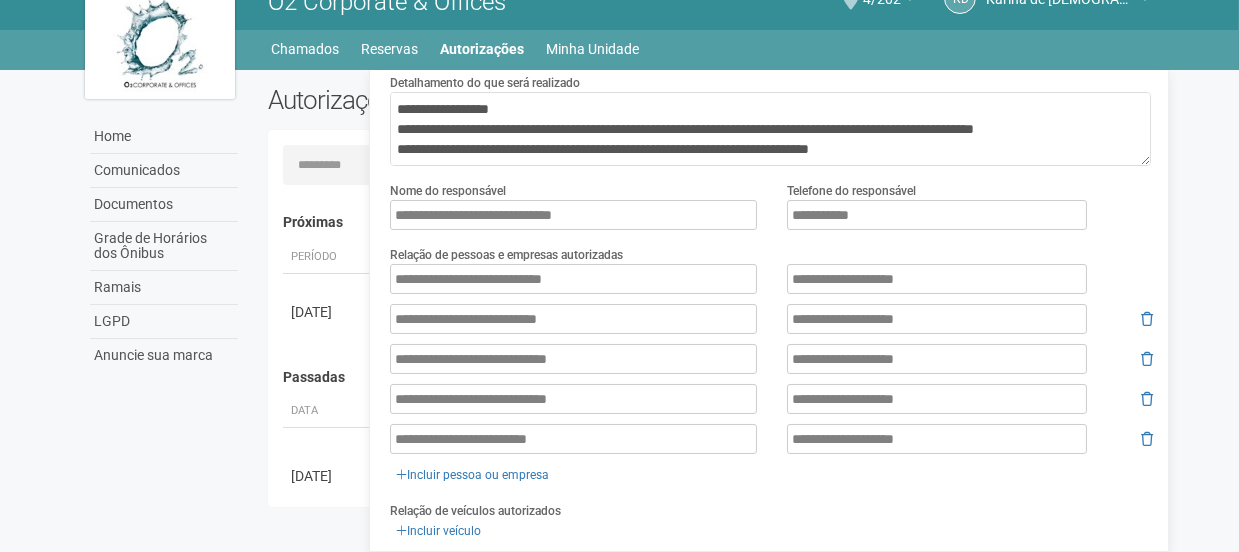 scroll, scrollTop: 0, scrollLeft: 0, axis: both 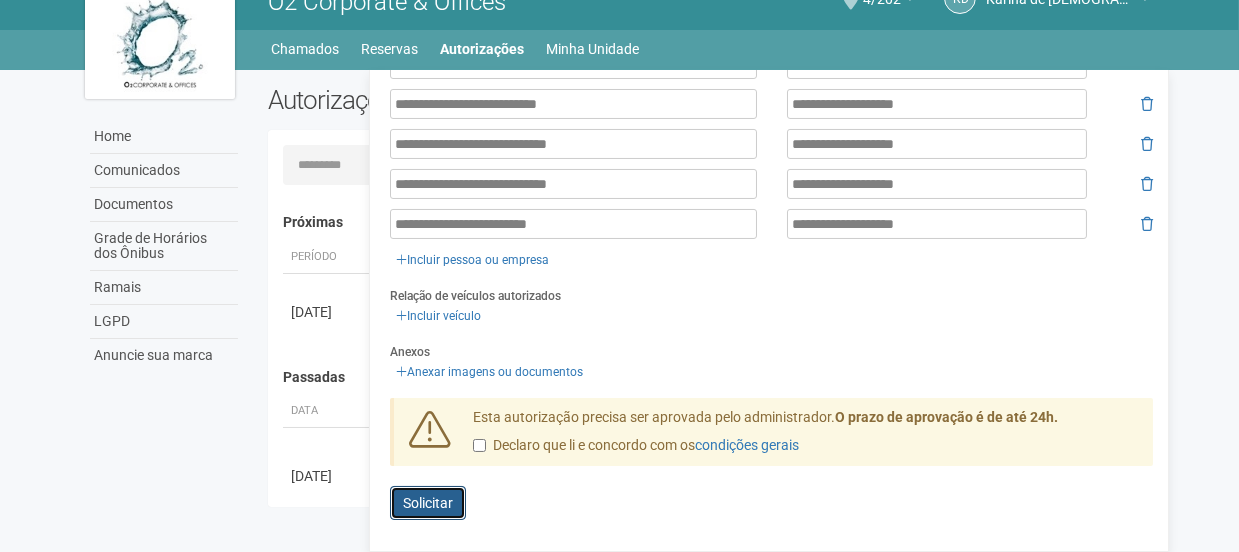 click on "Solicitar" at bounding box center [428, 503] 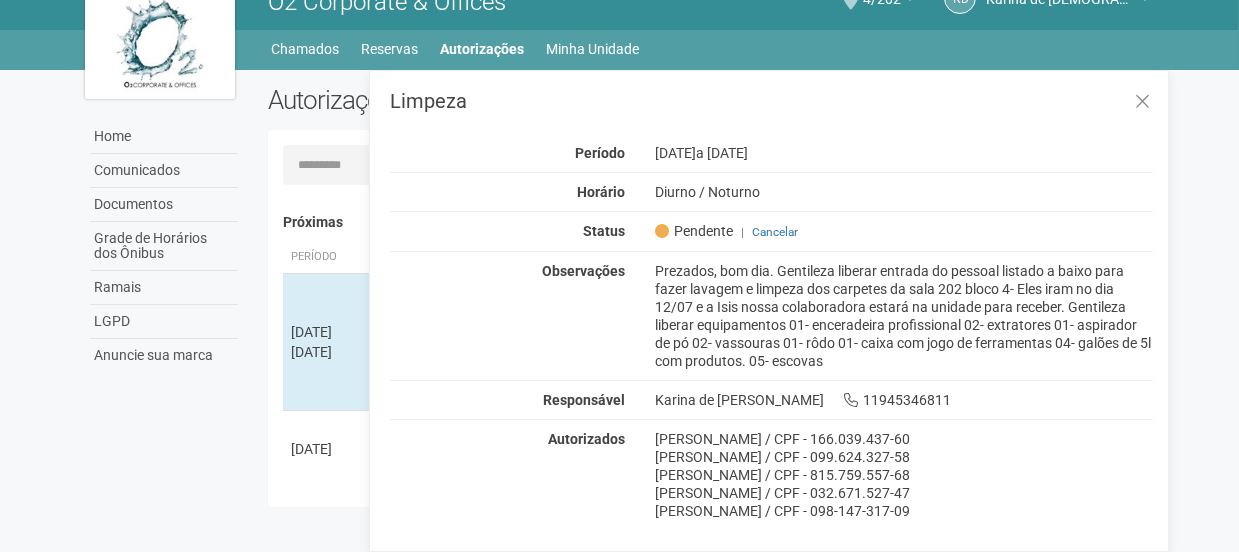 scroll, scrollTop: 0, scrollLeft: 0, axis: both 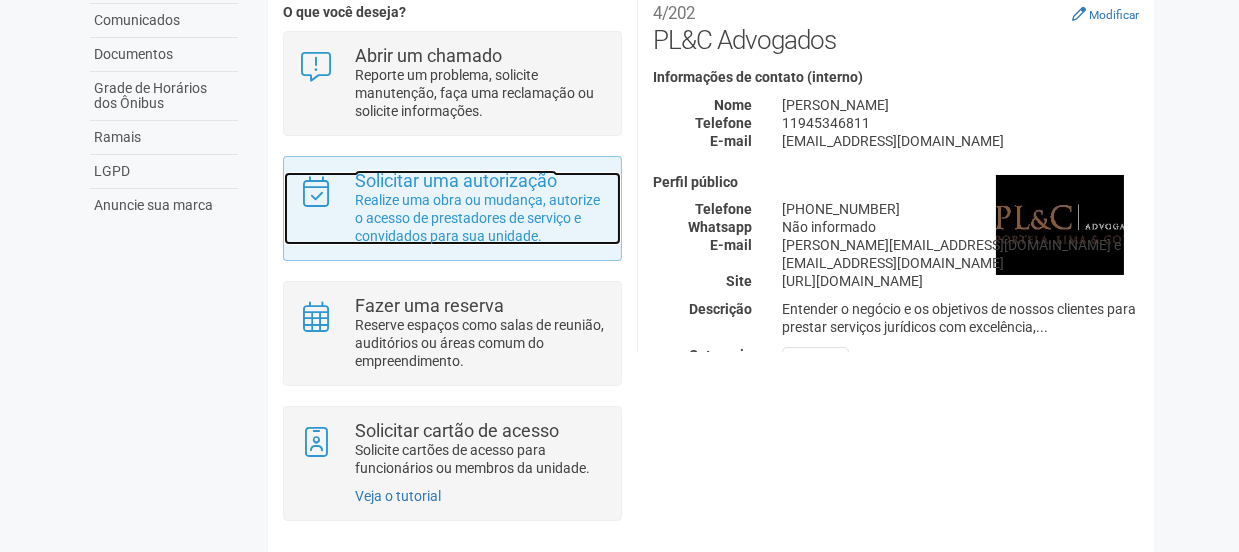 click on "Realize uma obra ou mudança, autorize o acesso de prestadores de serviço e convidados para sua unidade." at bounding box center [480, 218] 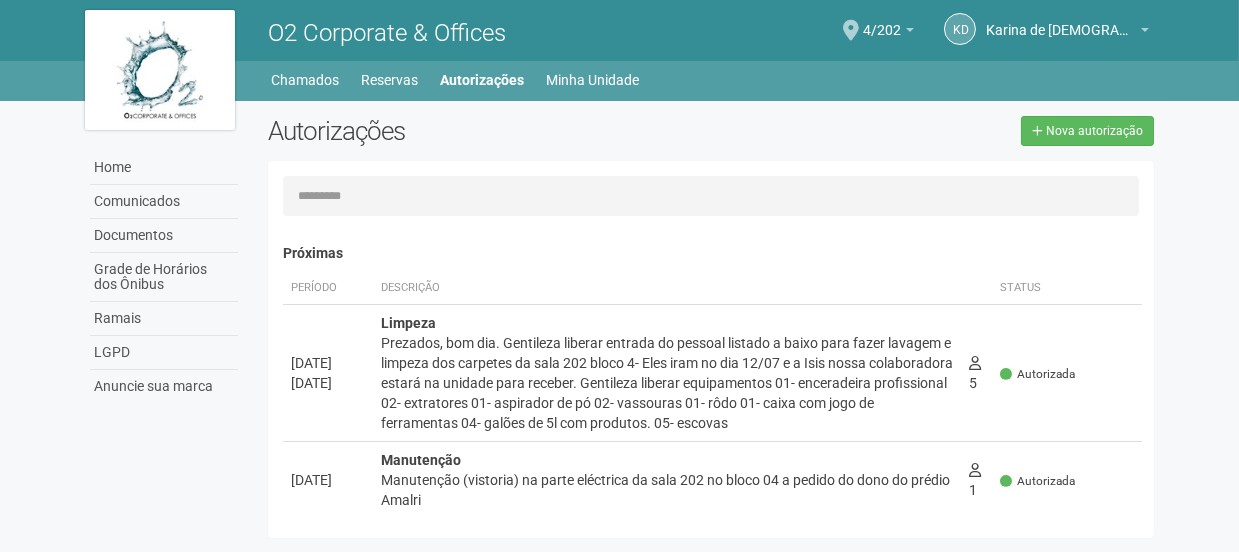 scroll, scrollTop: 31, scrollLeft: 0, axis: vertical 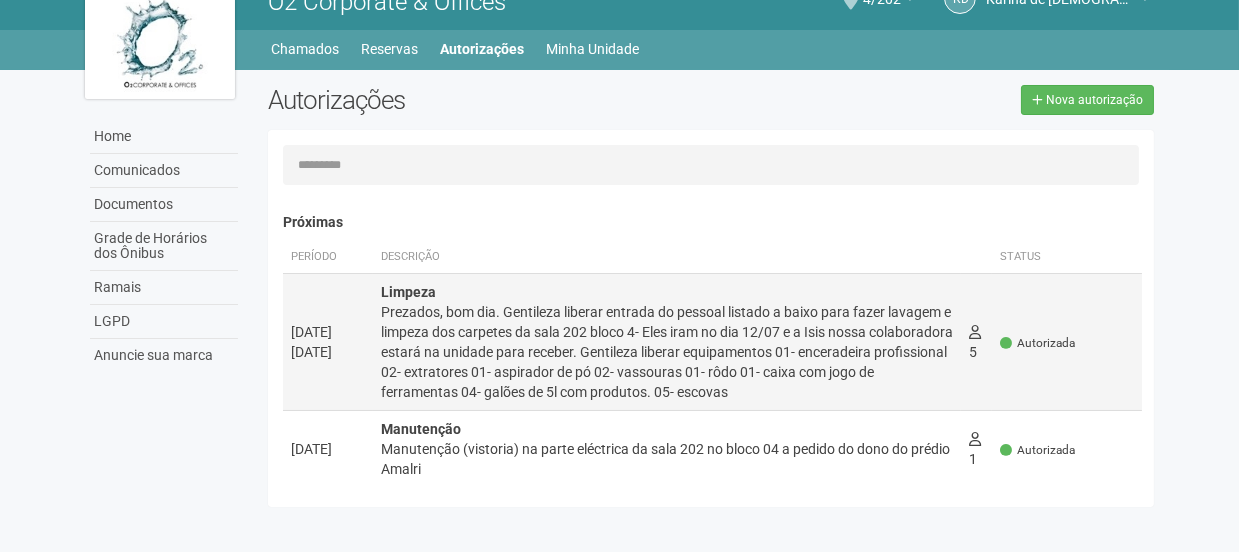 click on "Prezados, bom dia.
Gentileza liberar entrada do pessoal listado a baixo para fazer lavagem e limpeza dos carpetes da sala 202 bloco 4-
Eles iram no dia 12/07 e a Isis nossa colaboradora estará na unidade para receber.
Gentileza liberar equipamentos
01- enceradeira profissional
02- extratores
01- aspirador de pó
02- vassouras
01- rôdo
01- caixa com jogo de ferramentas
04- galões de 5l com produtos.
05- escovas" at bounding box center (667, 352) 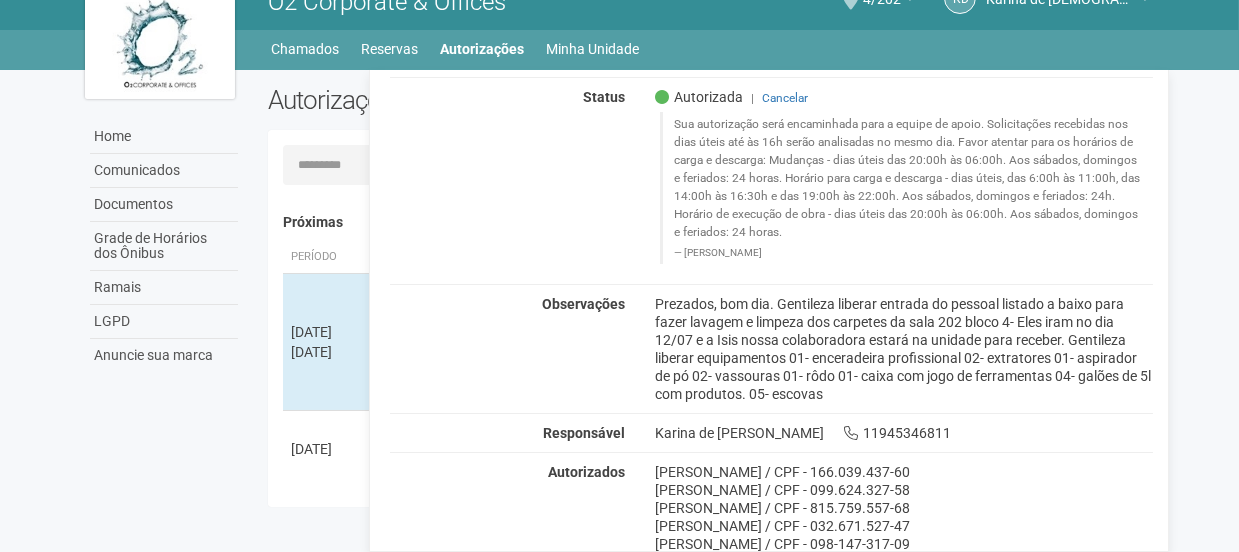 scroll, scrollTop: 134, scrollLeft: 0, axis: vertical 